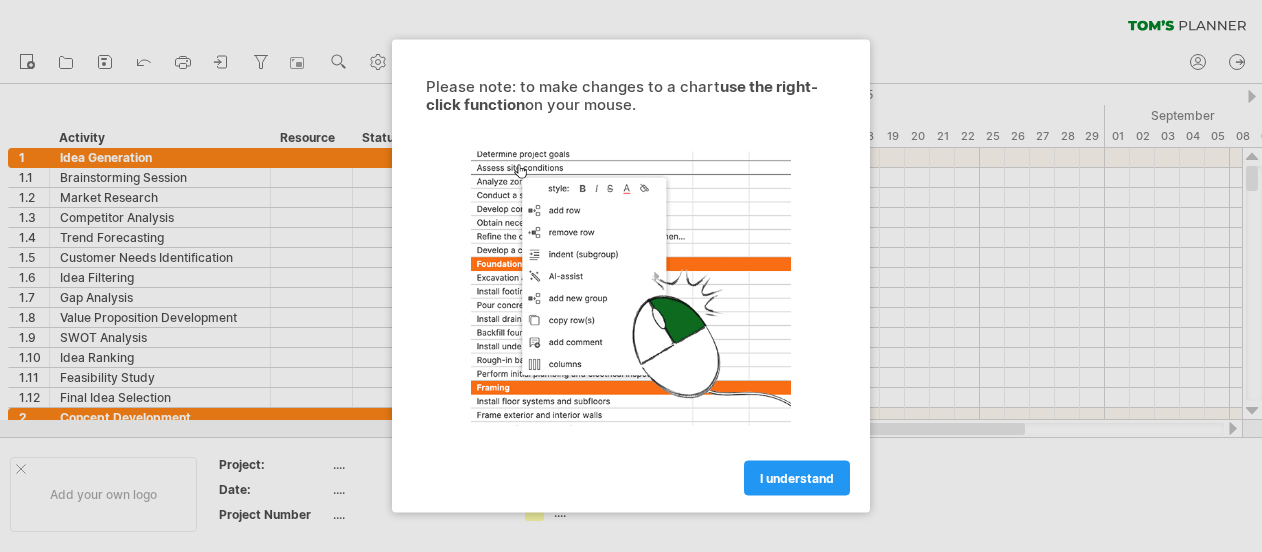 scroll, scrollTop: 0, scrollLeft: 0, axis: both 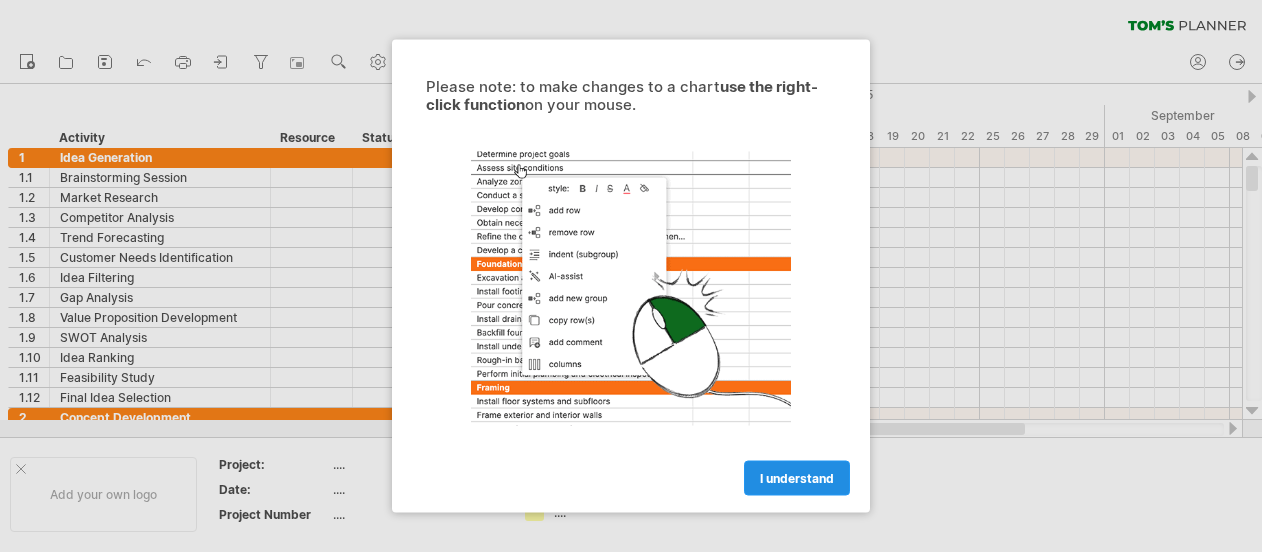 click on "I understand" at bounding box center (797, 478) 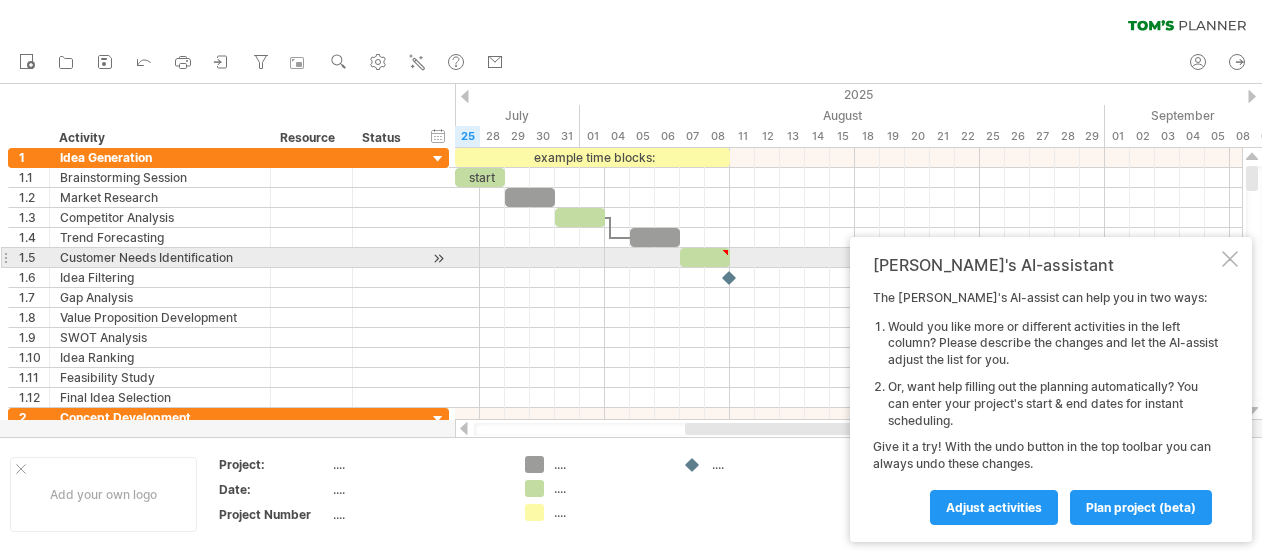 click at bounding box center (1230, 259) 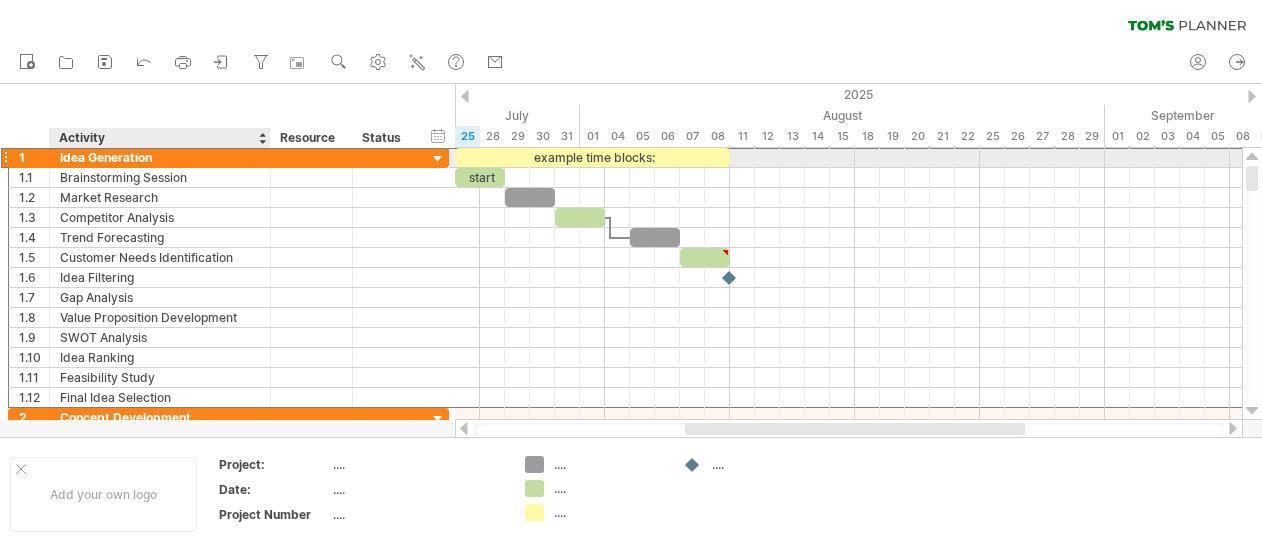 click on "Idea Generation" at bounding box center [160, 157] 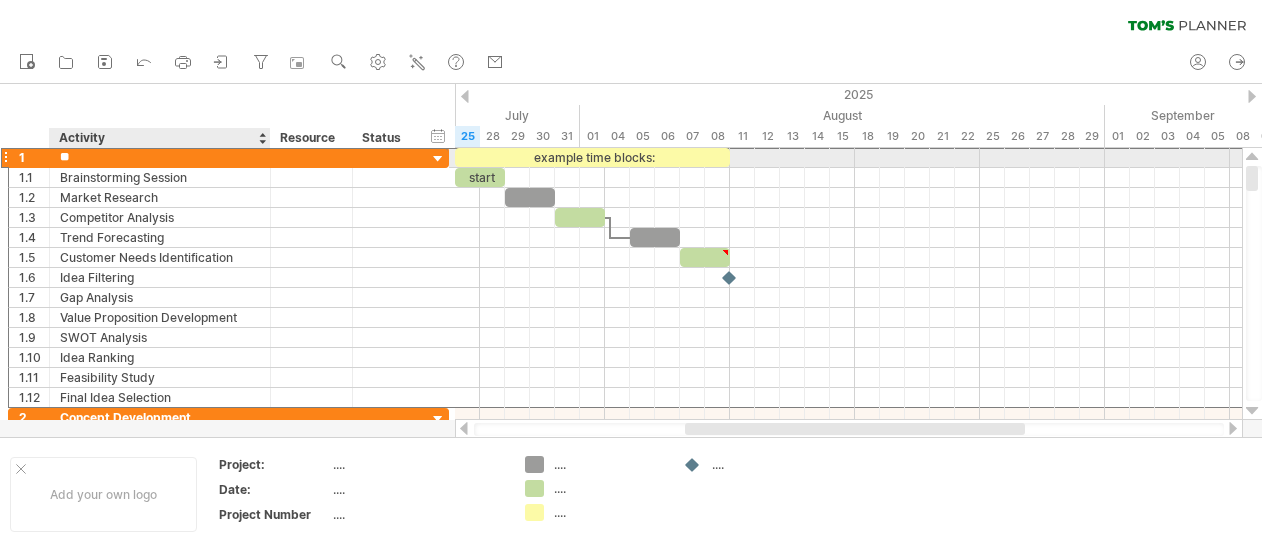 type on "*" 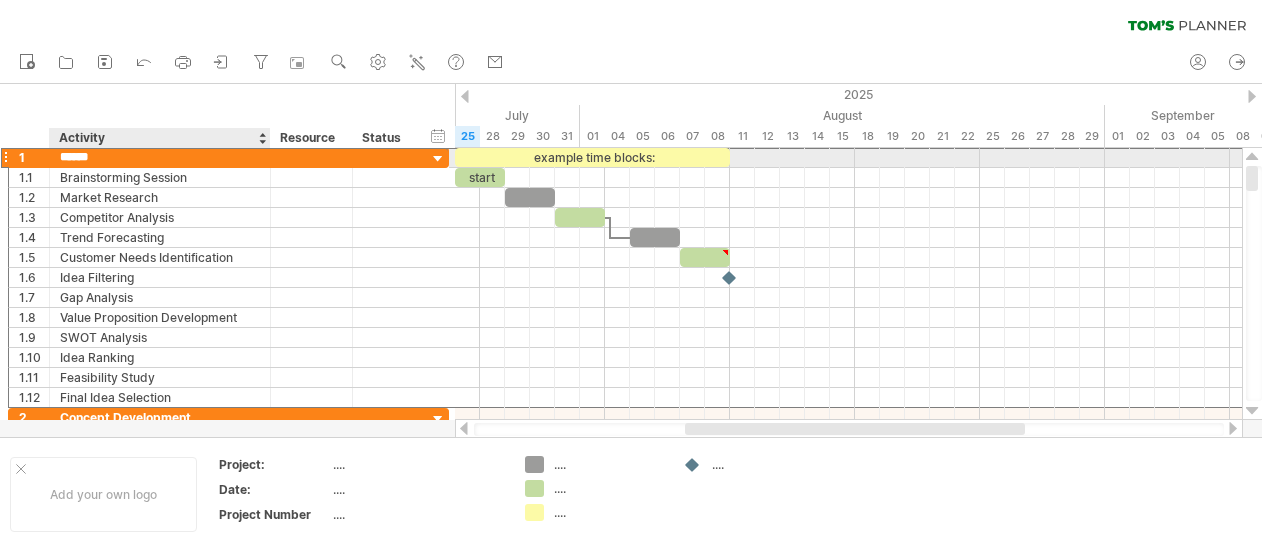 type on "*******" 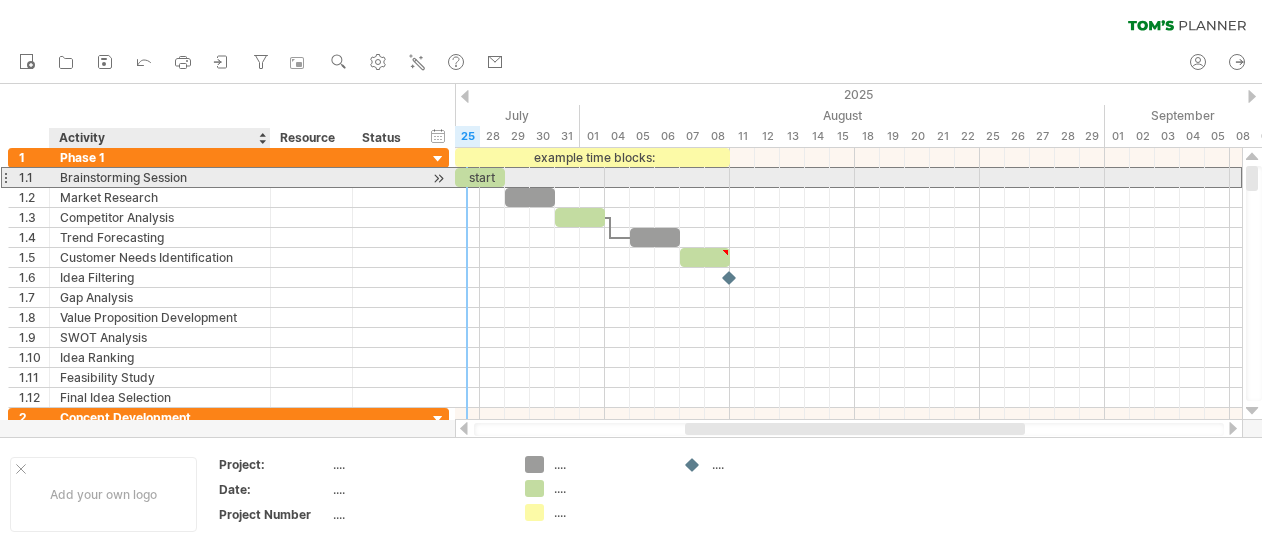 click on "Brainstorming Session" at bounding box center (160, 177) 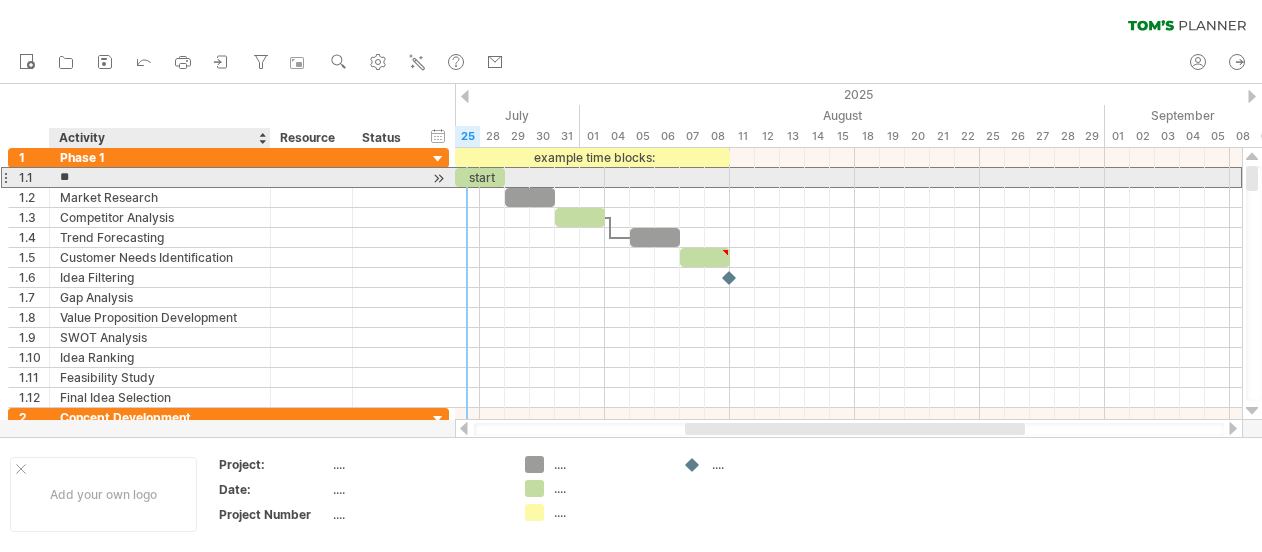 type on "*" 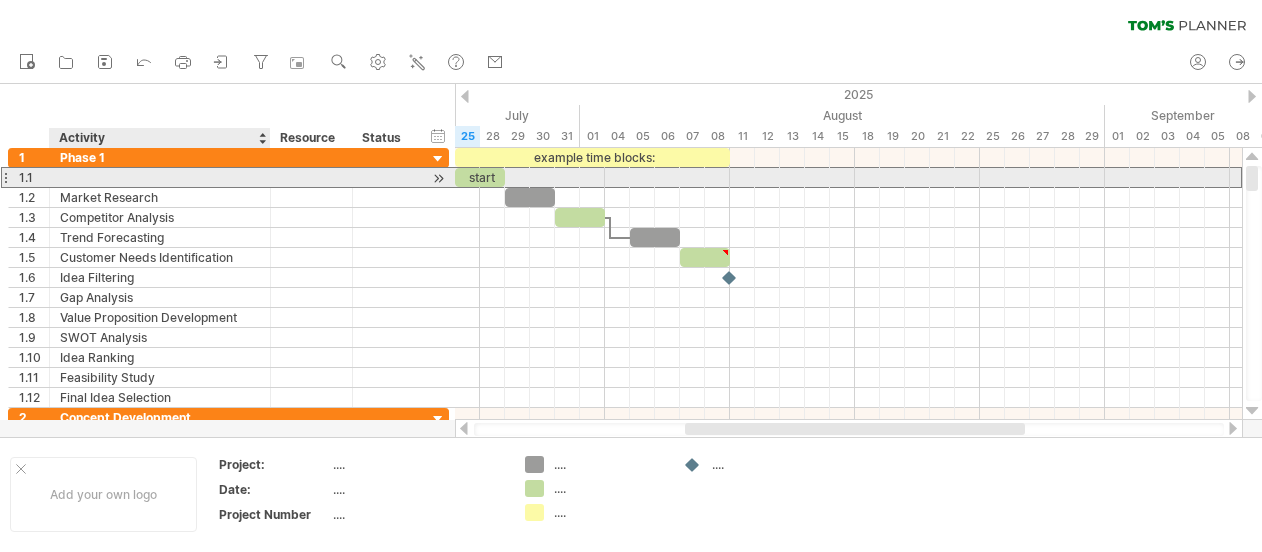 click at bounding box center [160, 177] 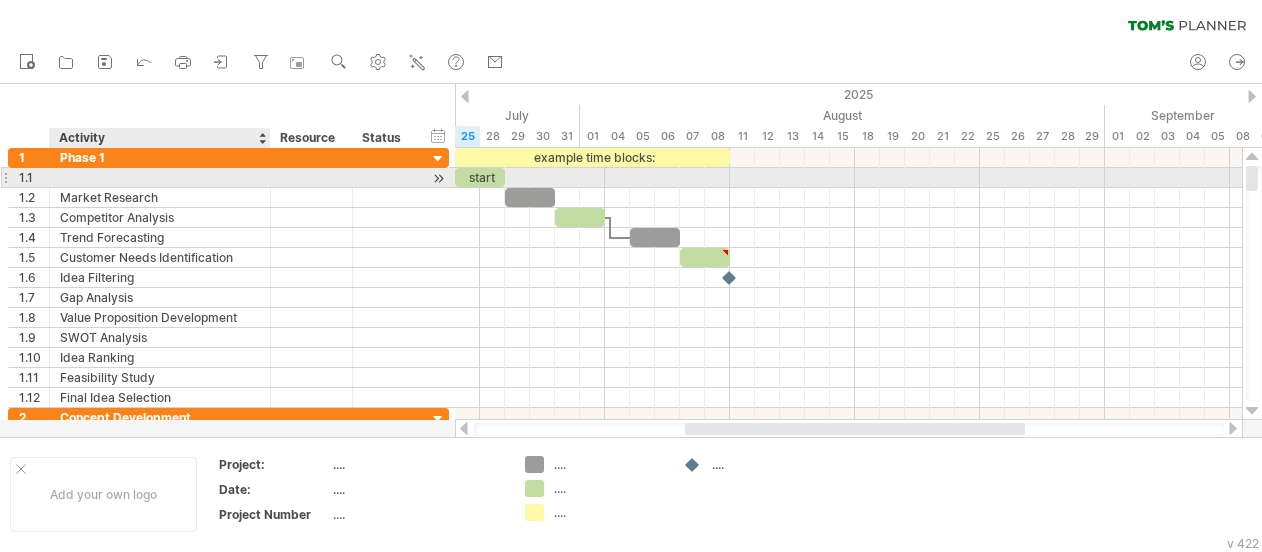 paste on "**********" 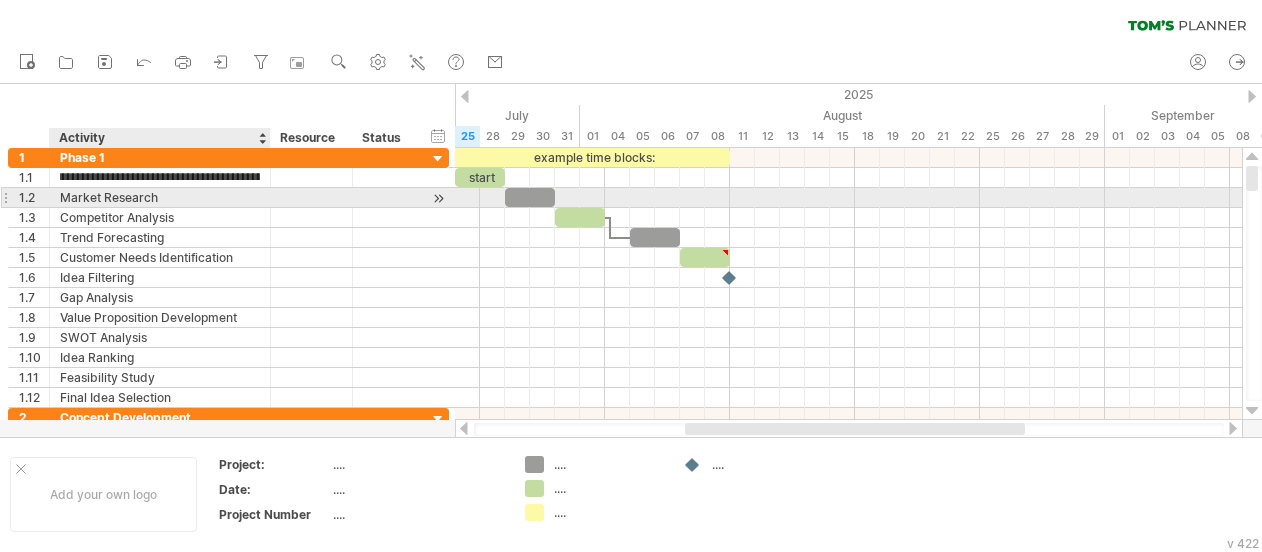 scroll, scrollTop: 0, scrollLeft: 10, axis: horizontal 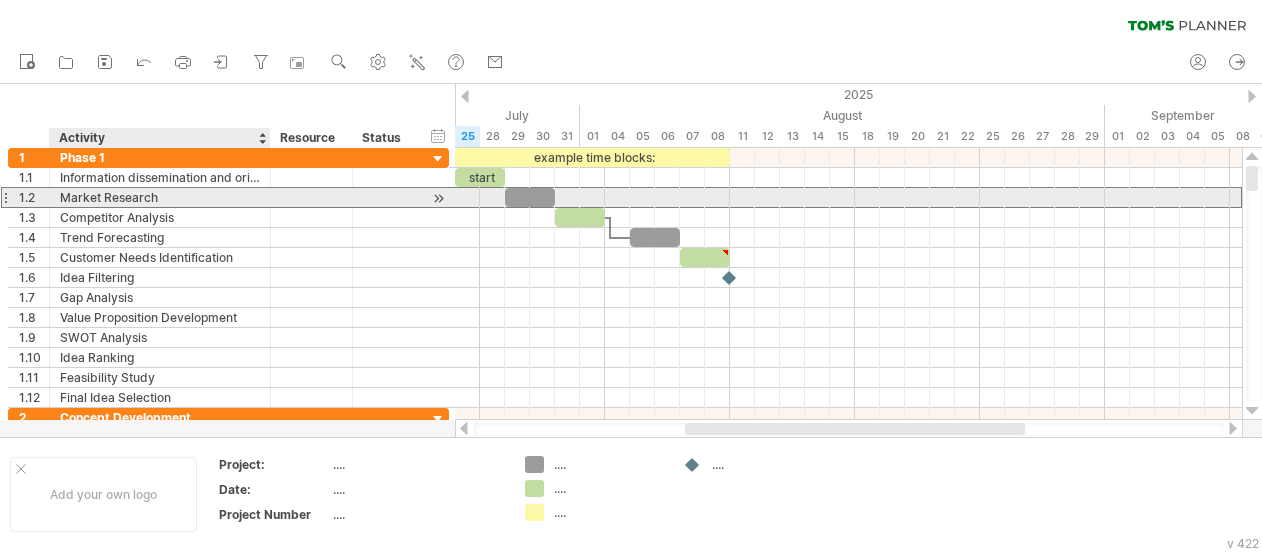 click on "Market Research" at bounding box center [160, 197] 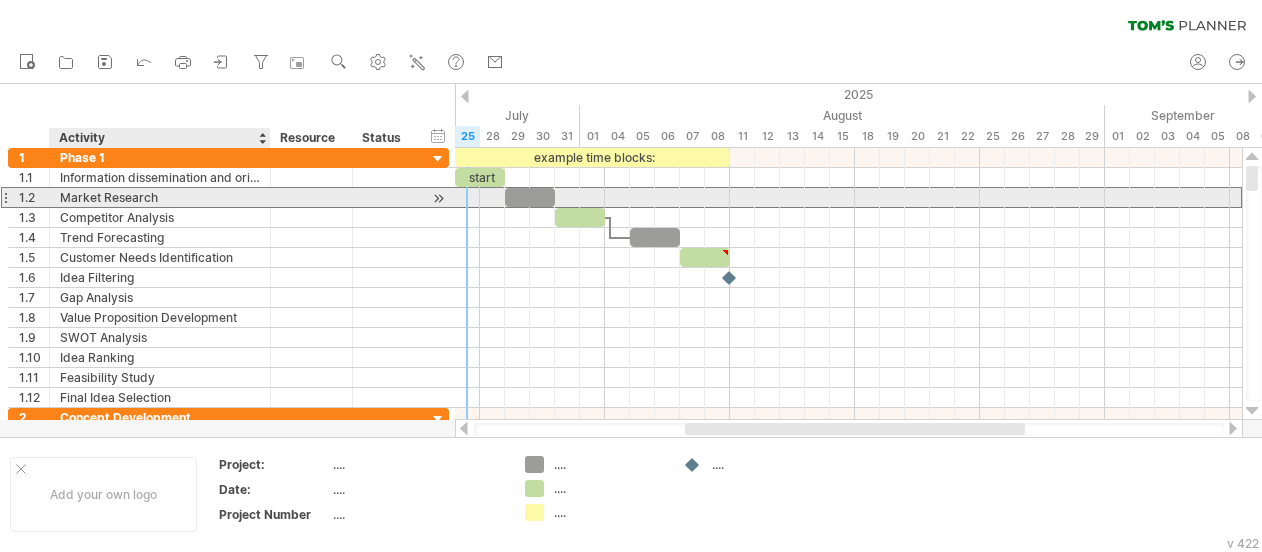 click on "Market Research" at bounding box center (160, 197) 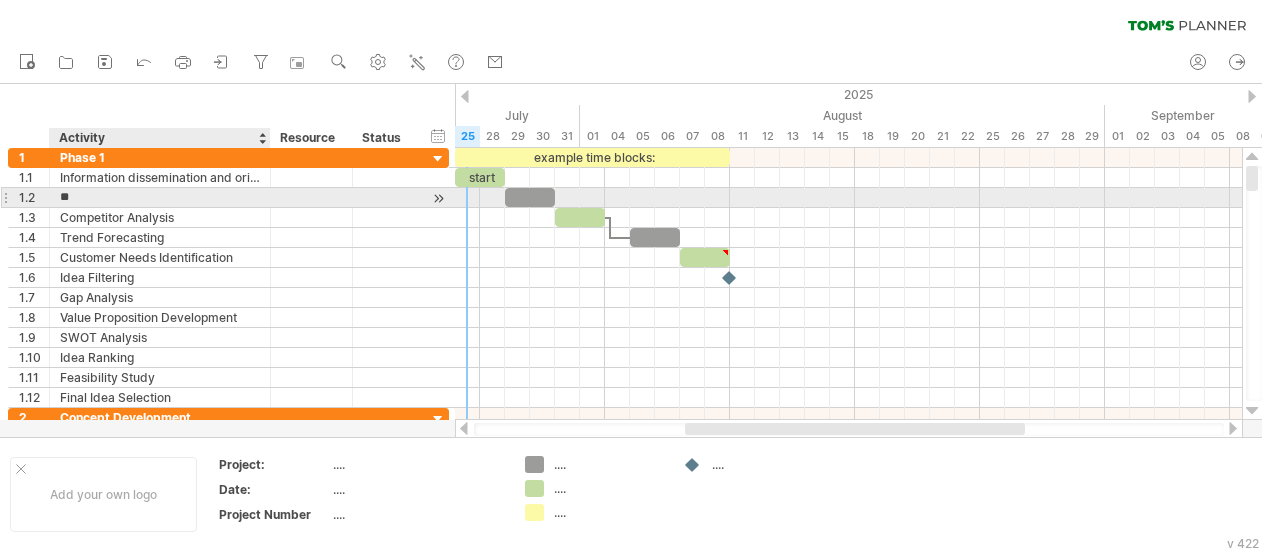 type on "*" 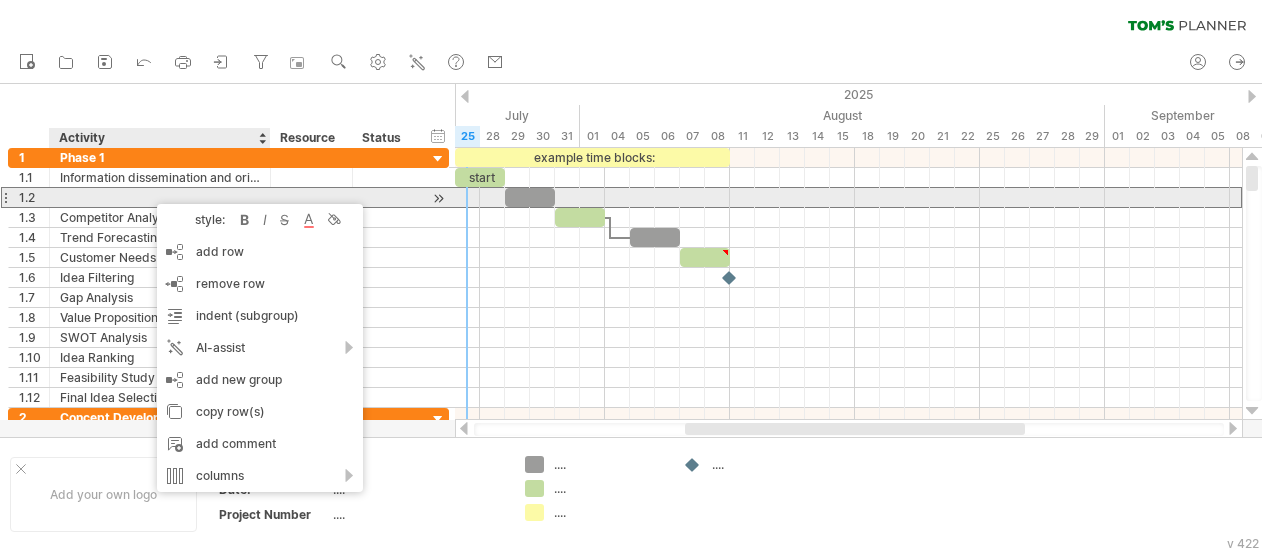 click at bounding box center [160, 197] 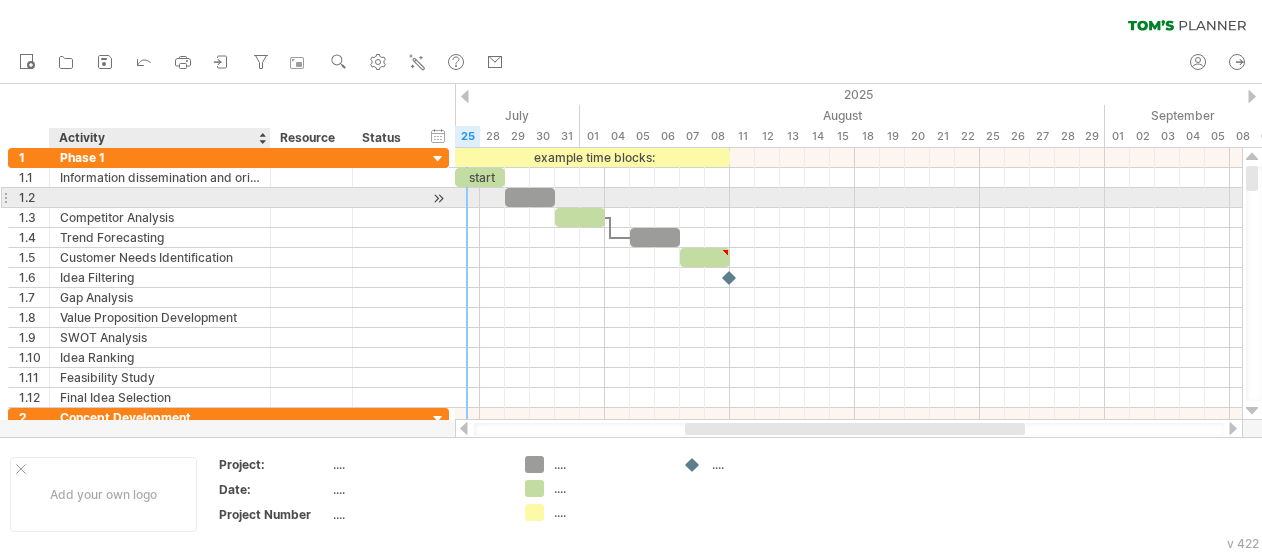 paste on "**********" 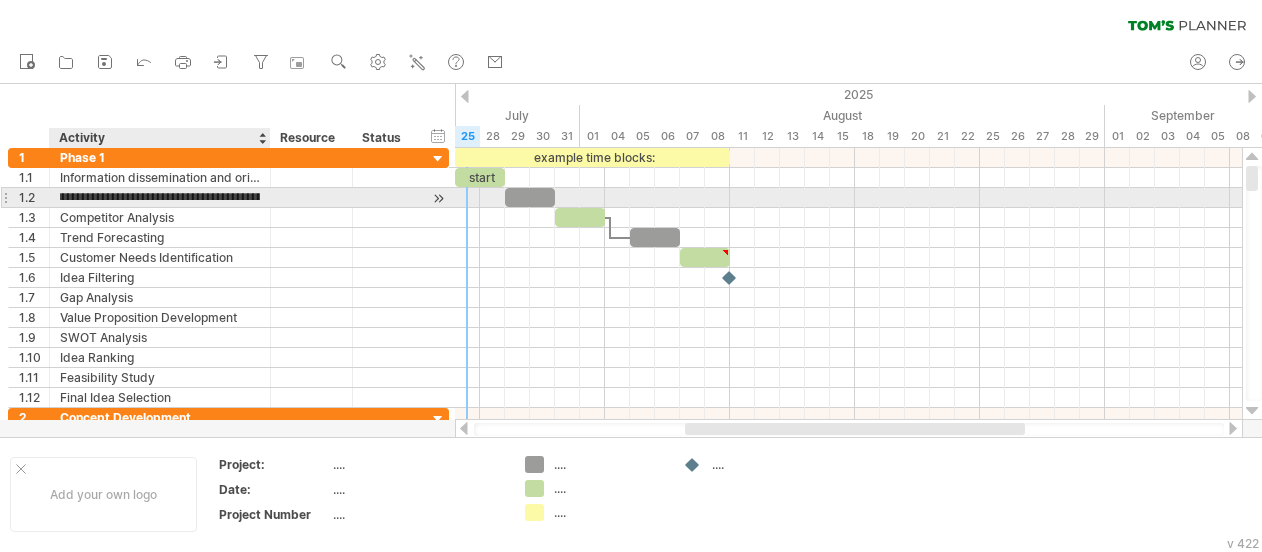 scroll, scrollTop: 0, scrollLeft: 18, axis: horizontal 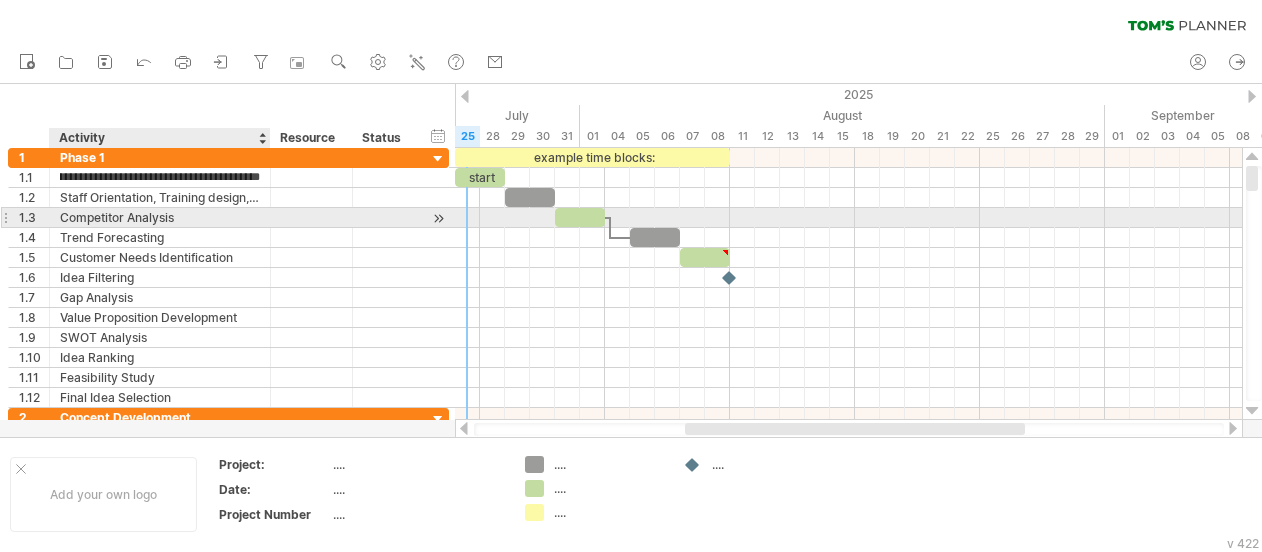 click on "Competitor Analysis" at bounding box center [160, 217] 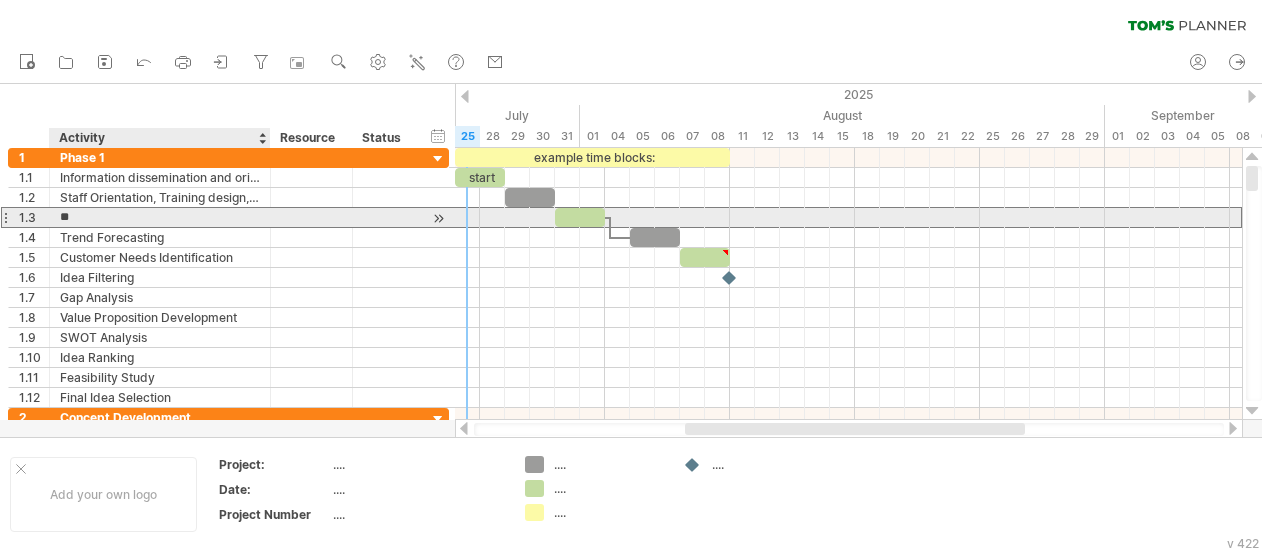 type on "*" 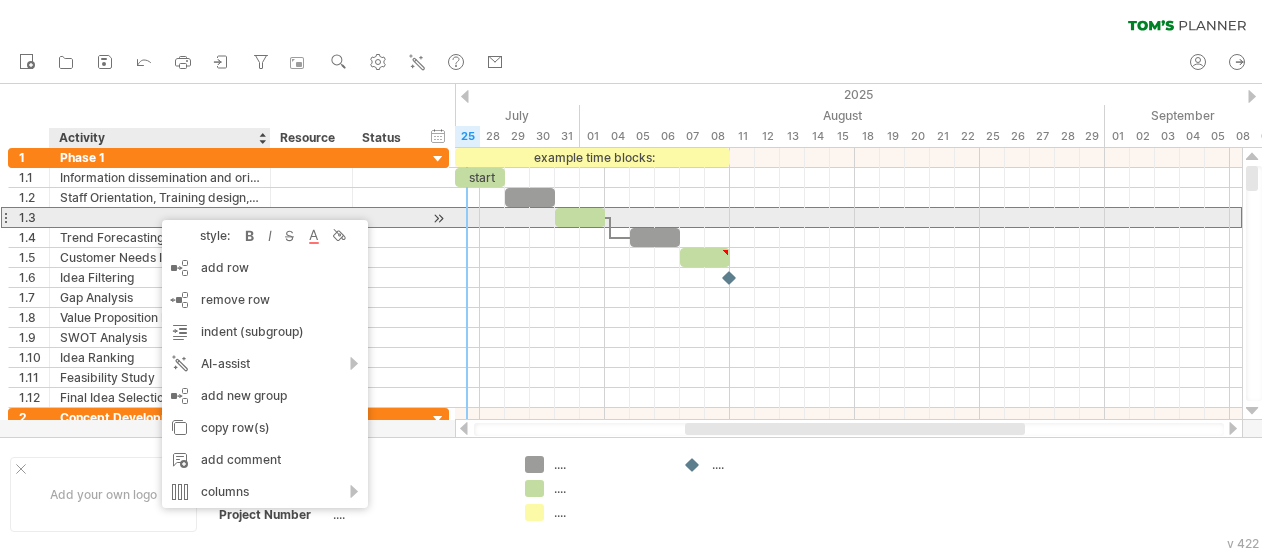click at bounding box center [160, 217] 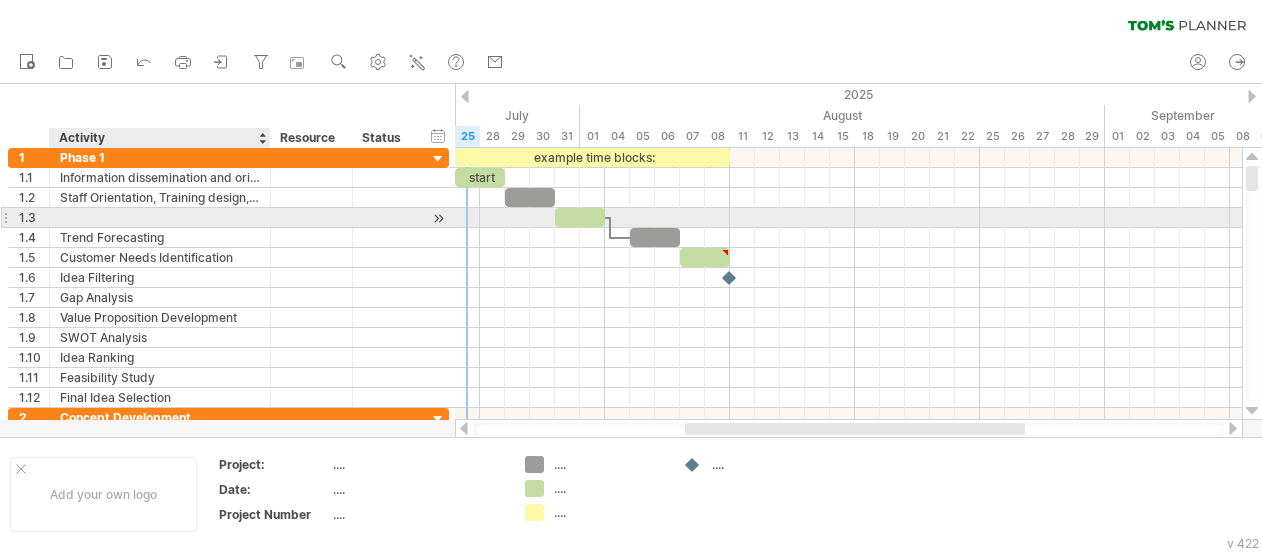 paste on "**********" 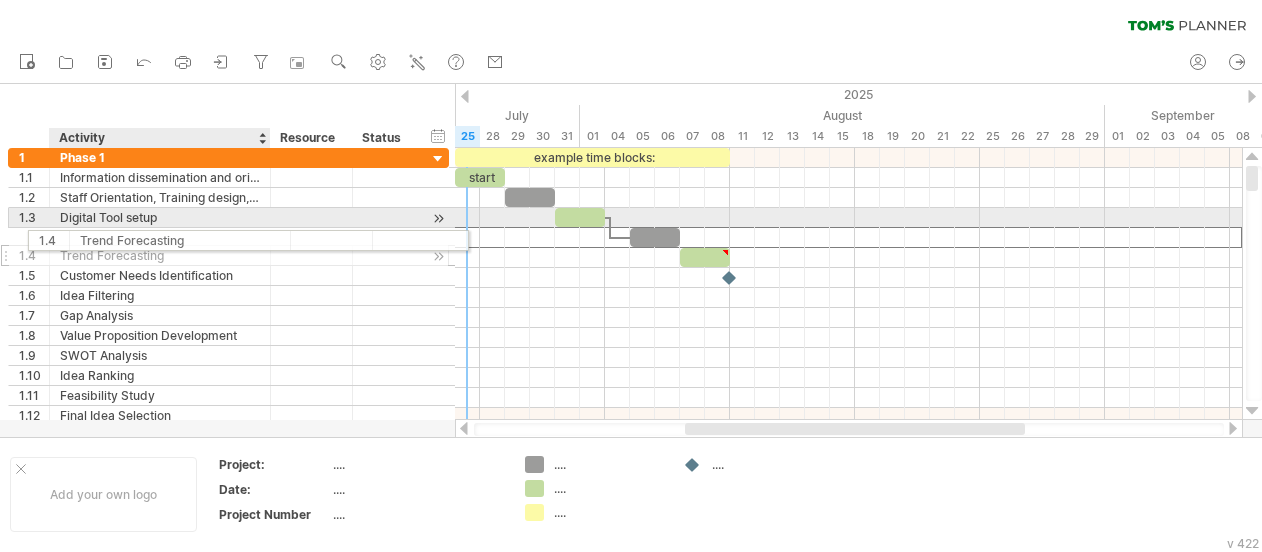 drag, startPoint x: 80, startPoint y: 236, endPoint x: 94, endPoint y: 237, distance: 14.035668 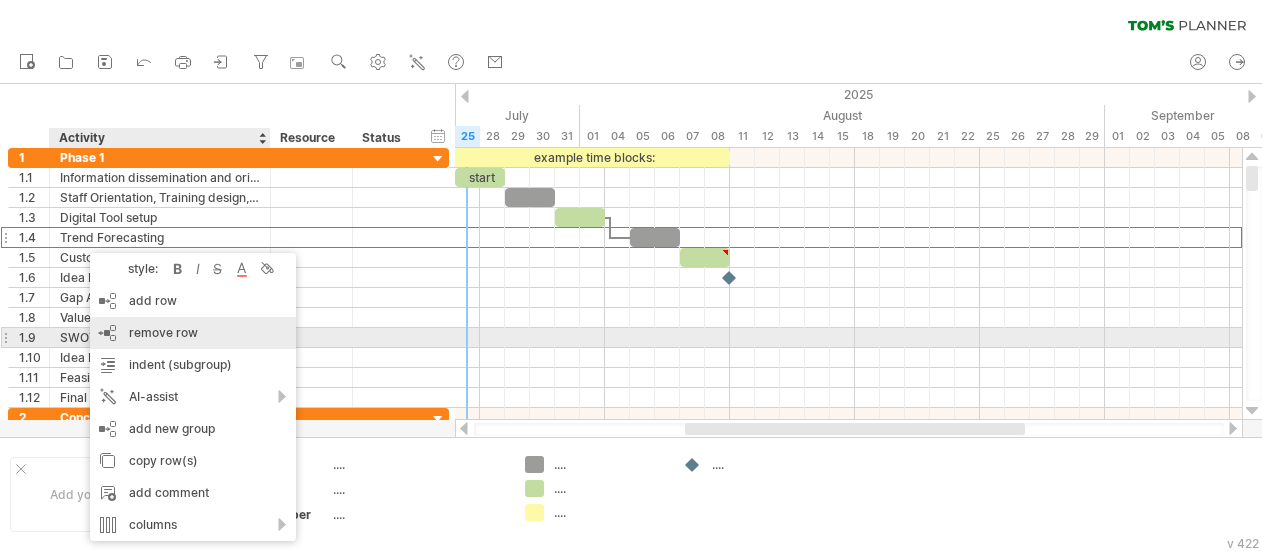 click on "remove row" at bounding box center (163, 332) 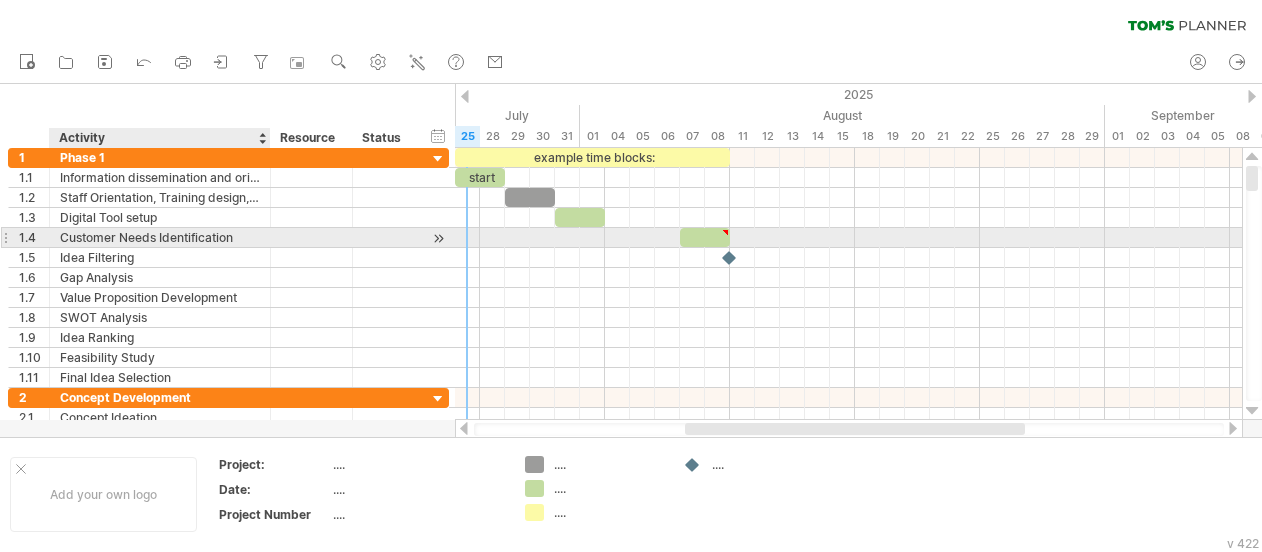 click on "Customer Needs Identification" at bounding box center [160, 237] 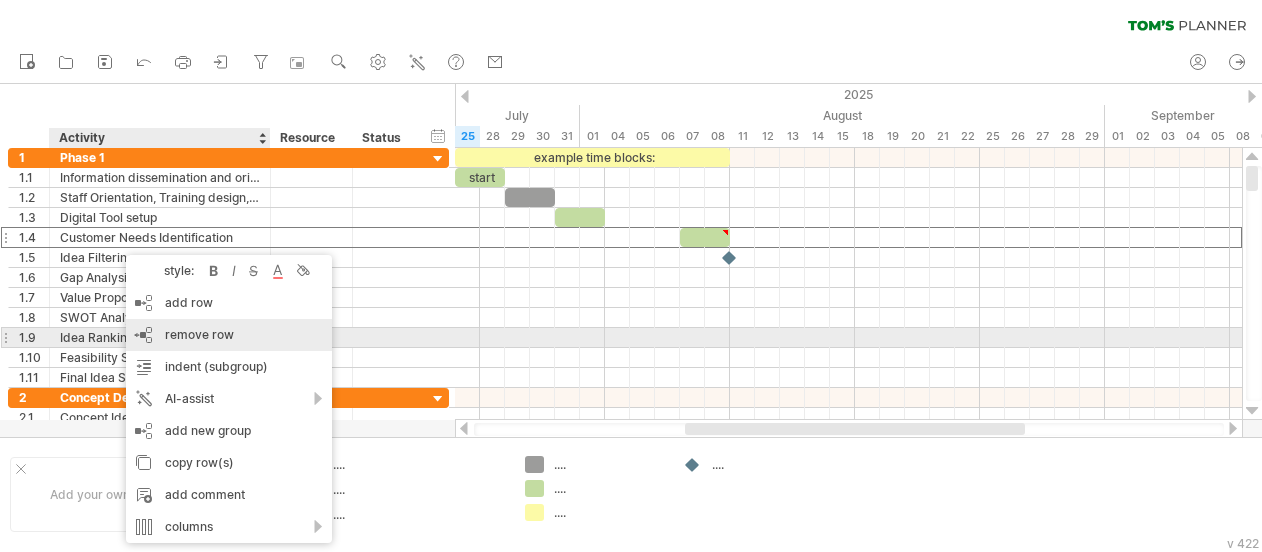 click on "remove row" at bounding box center [199, 334] 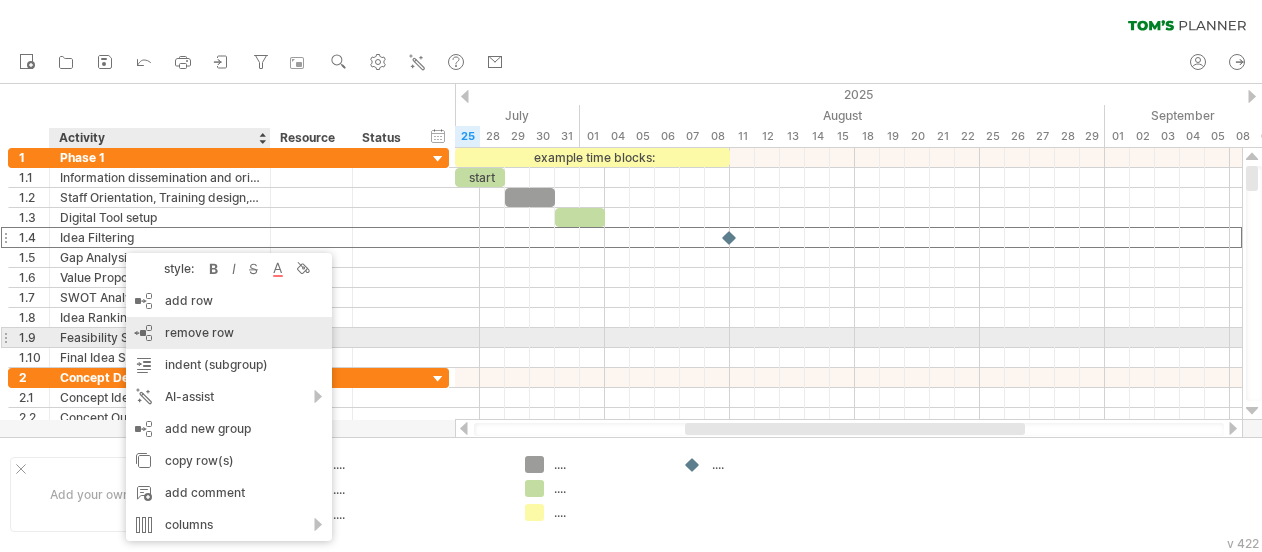 click on "remove row remove selected rows" at bounding box center [229, 333] 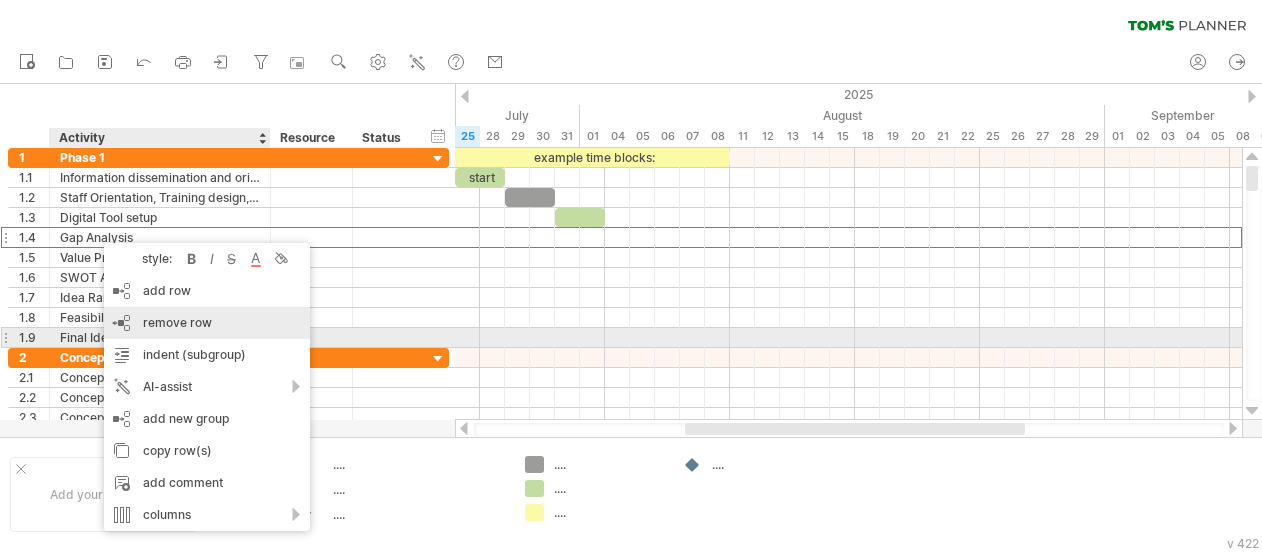 click on "remove row" at bounding box center (177, 322) 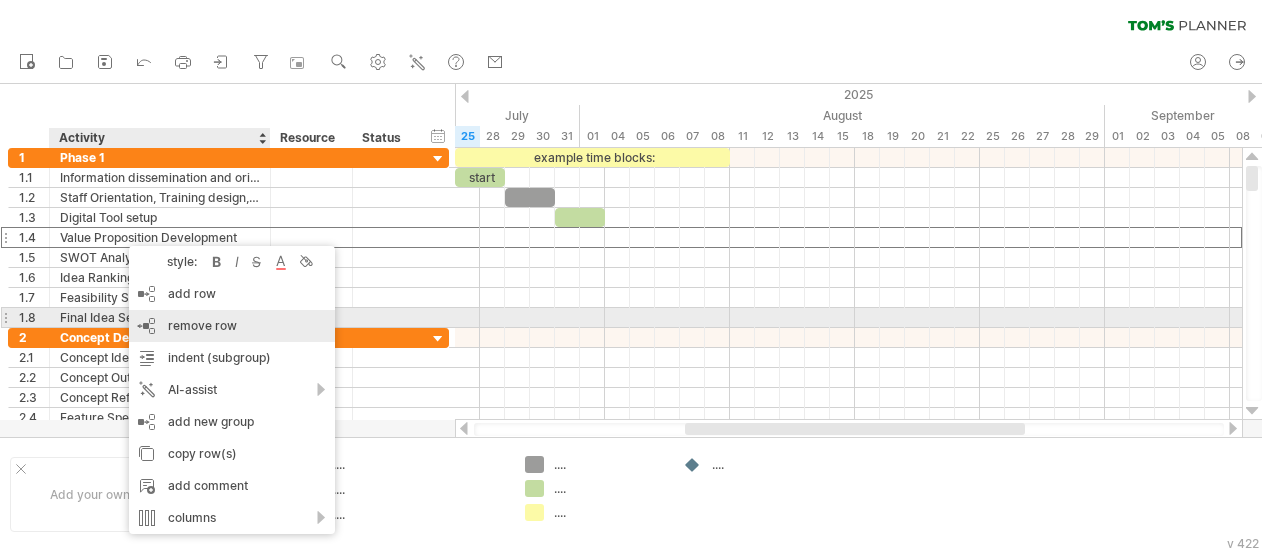click on "remove row" at bounding box center [202, 325] 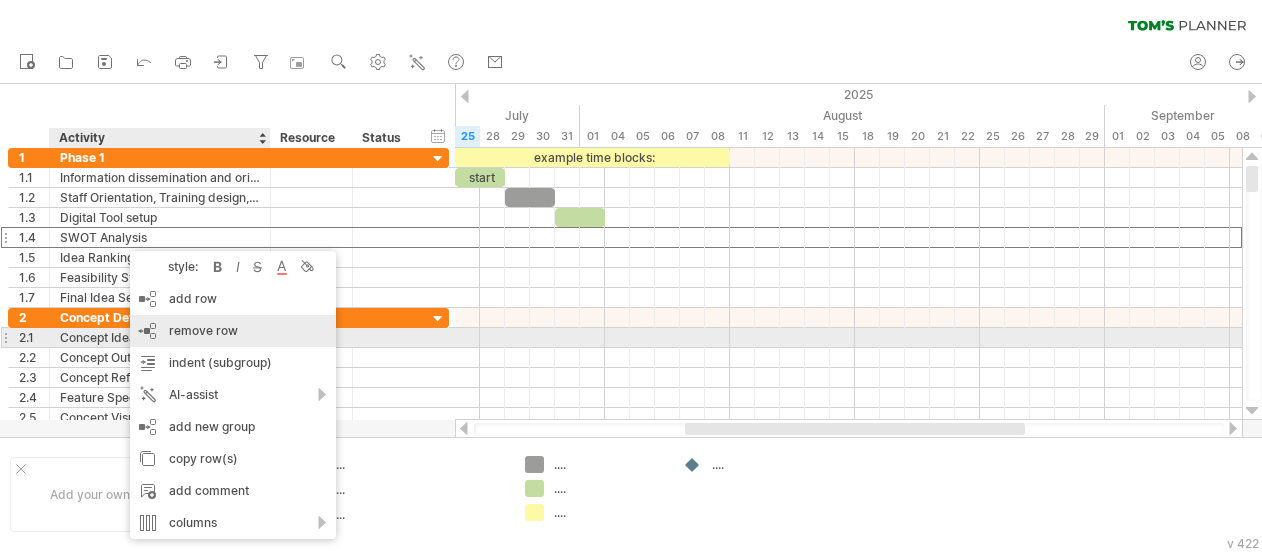 click on "remove row" at bounding box center [203, 330] 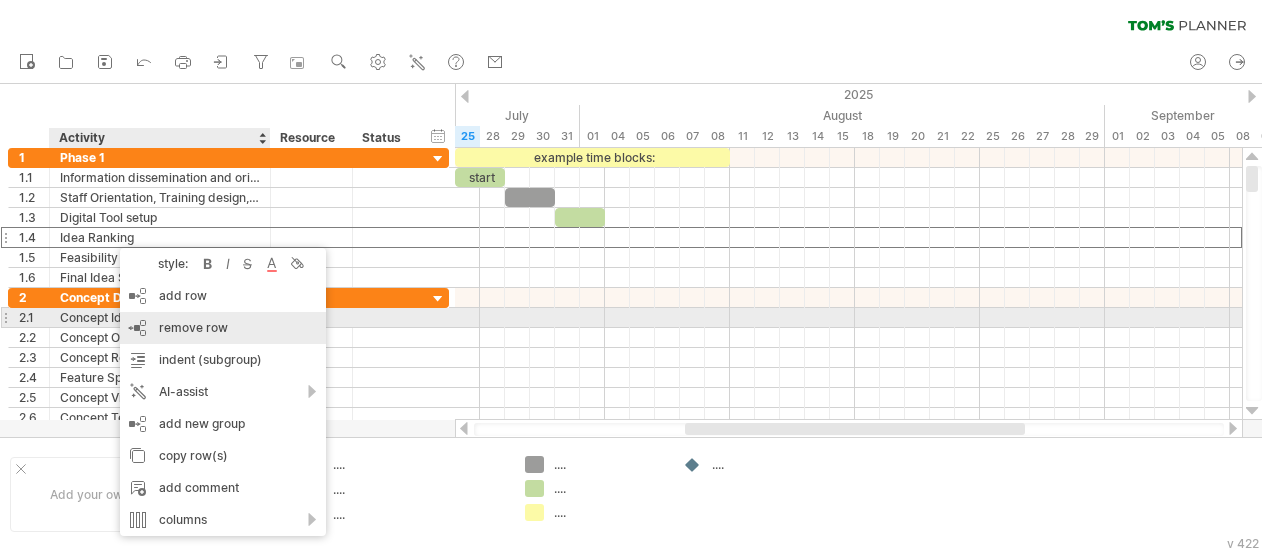 click on "remove row" at bounding box center [193, 327] 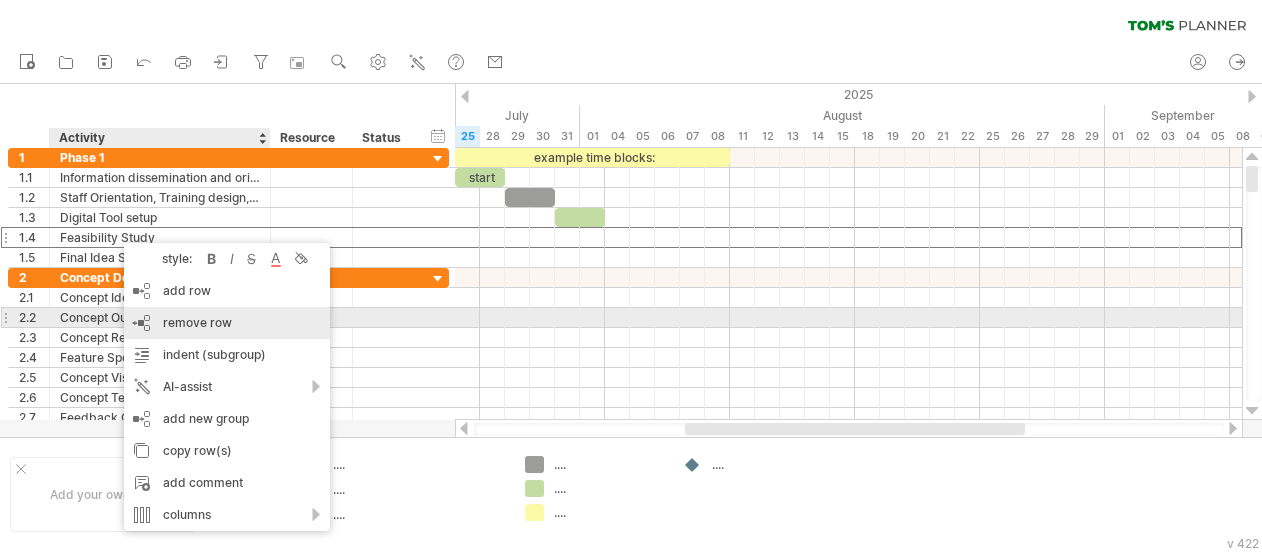 click on "remove row" at bounding box center (197, 322) 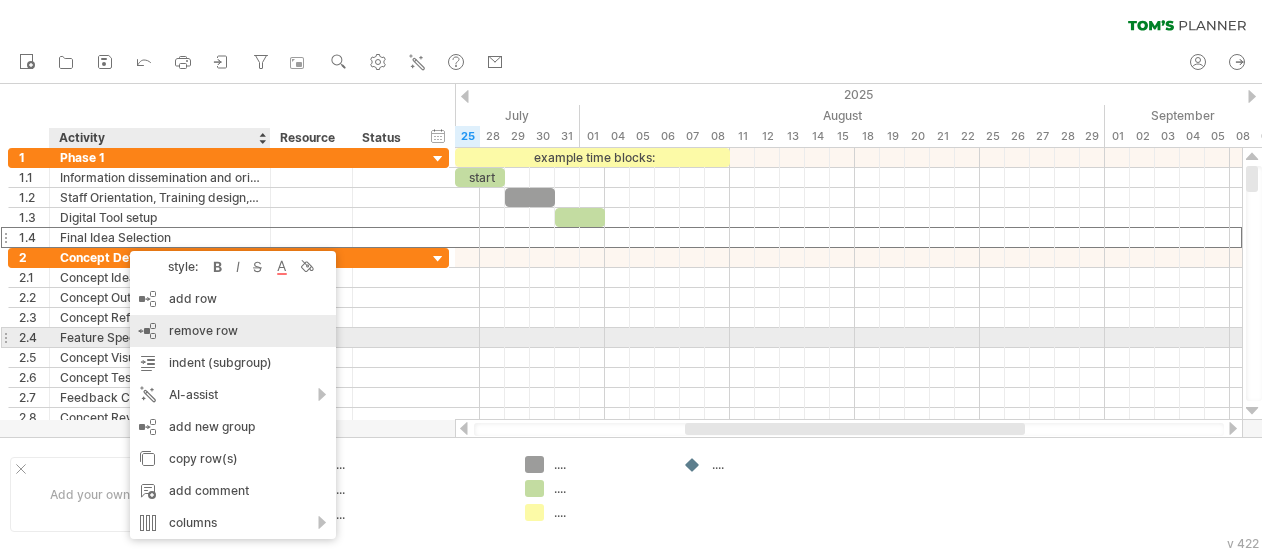 click on "remove row" at bounding box center (203, 330) 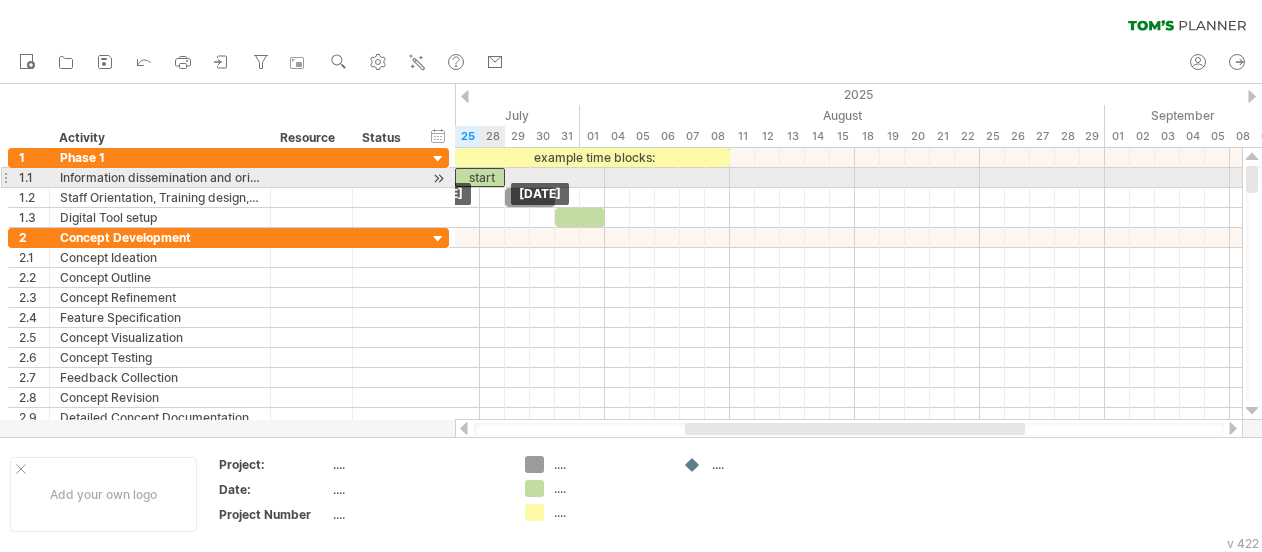 click on "start" at bounding box center (480, 177) 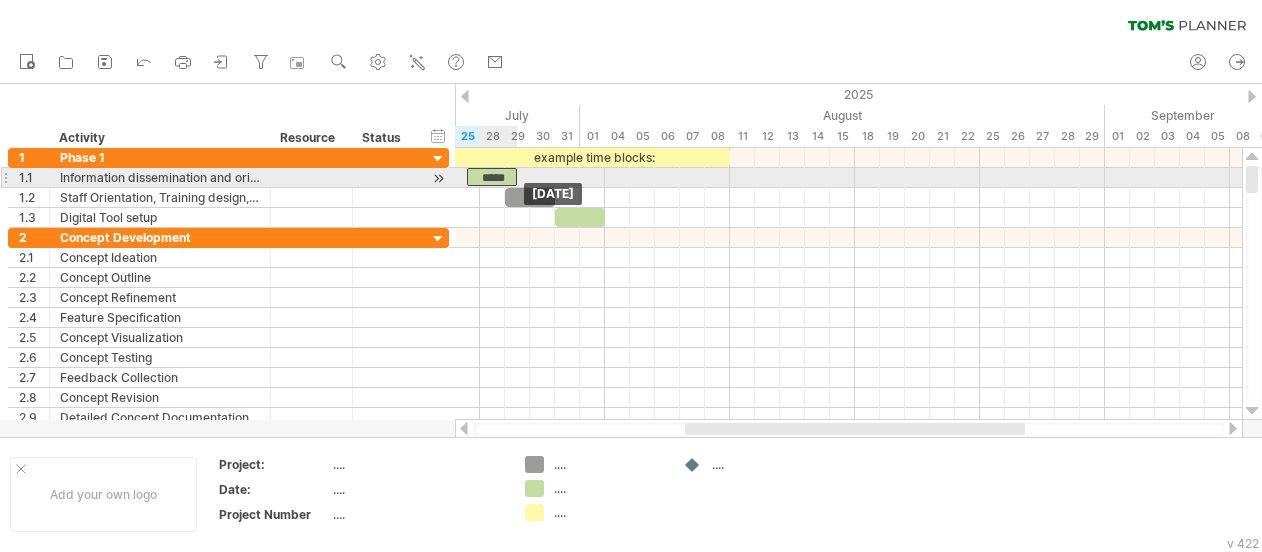 drag, startPoint x: 493, startPoint y: 181, endPoint x: 504, endPoint y: 185, distance: 11.7046995 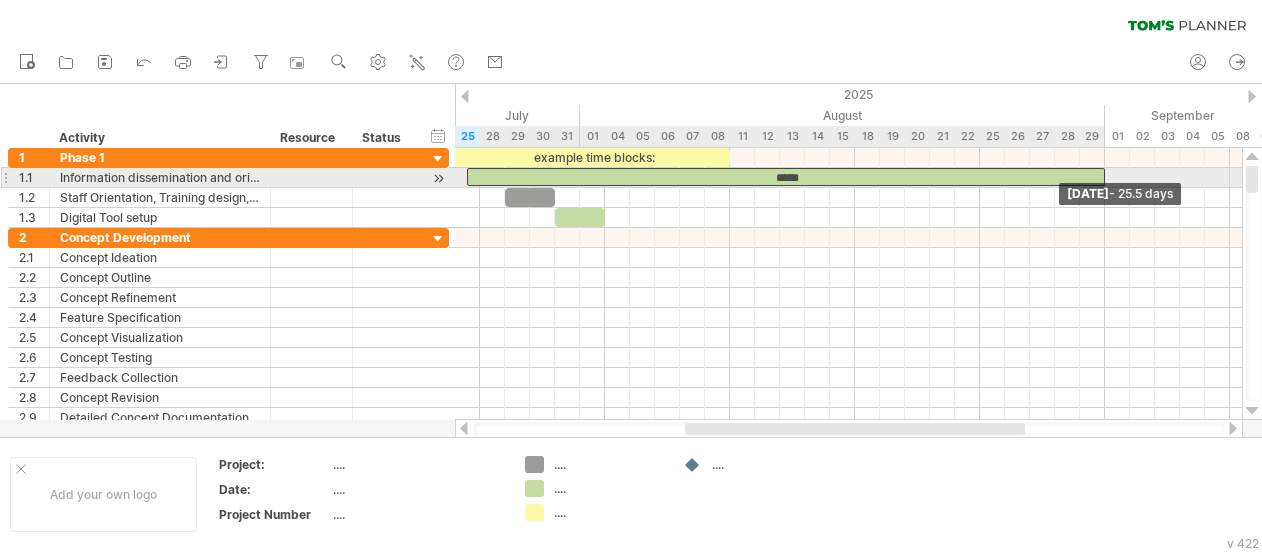 drag, startPoint x: 518, startPoint y: 175, endPoint x: 1107, endPoint y: 185, distance: 589.0849 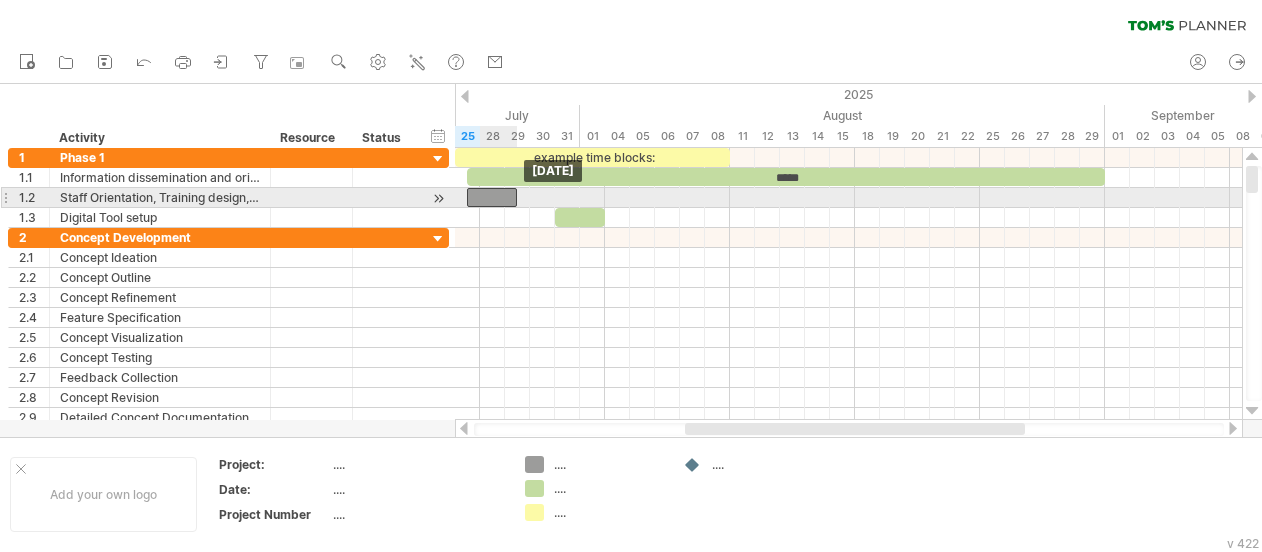 drag, startPoint x: 524, startPoint y: 194, endPoint x: 486, endPoint y: 197, distance: 38.118237 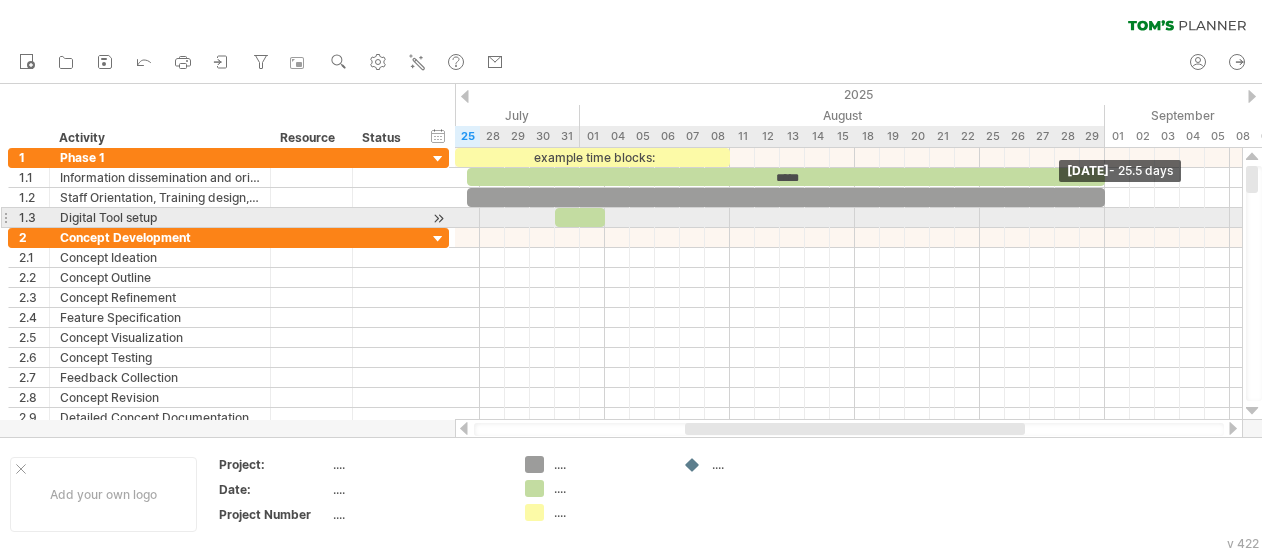 drag, startPoint x: 514, startPoint y: 195, endPoint x: 1105, endPoint y: 213, distance: 591.27405 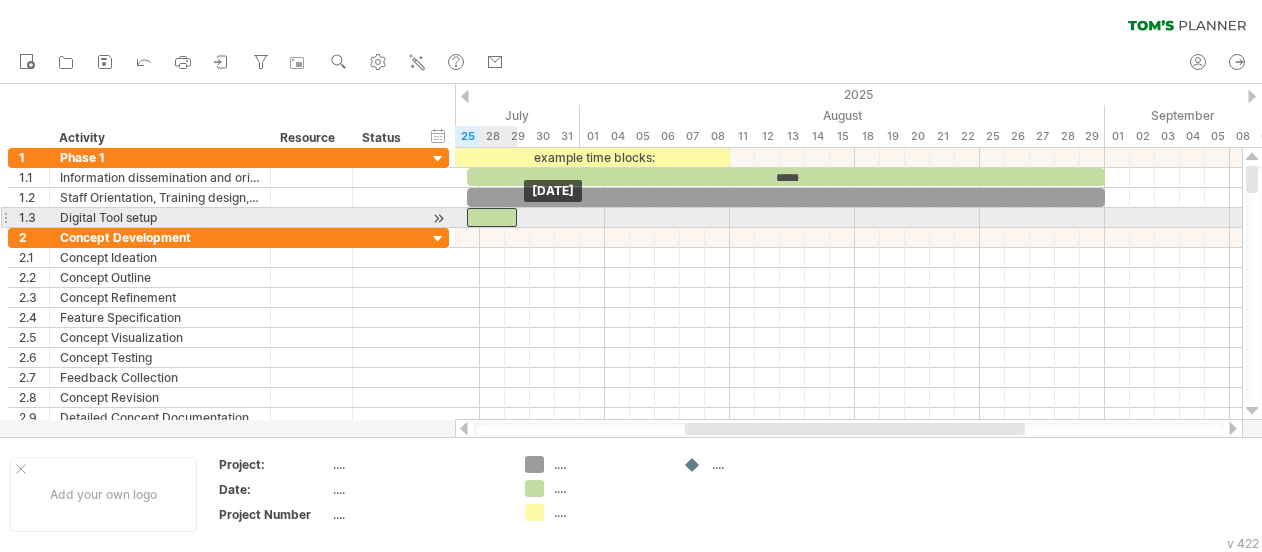 drag, startPoint x: 581, startPoint y: 217, endPoint x: 494, endPoint y: 219, distance: 87.02299 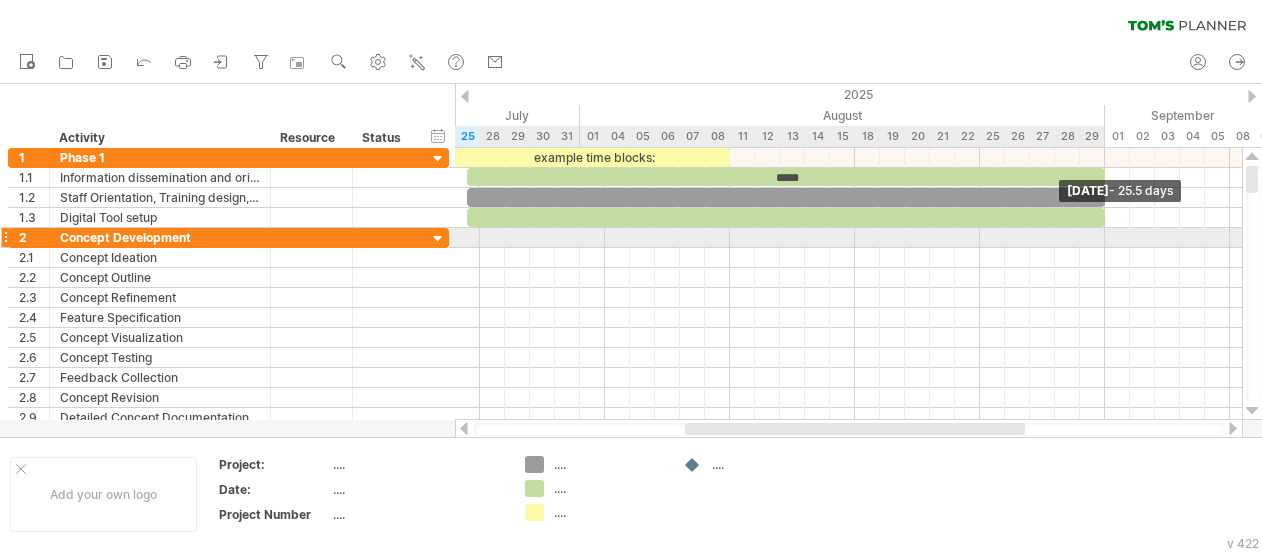 drag, startPoint x: 515, startPoint y: 216, endPoint x: 1101, endPoint y: 232, distance: 586.2184 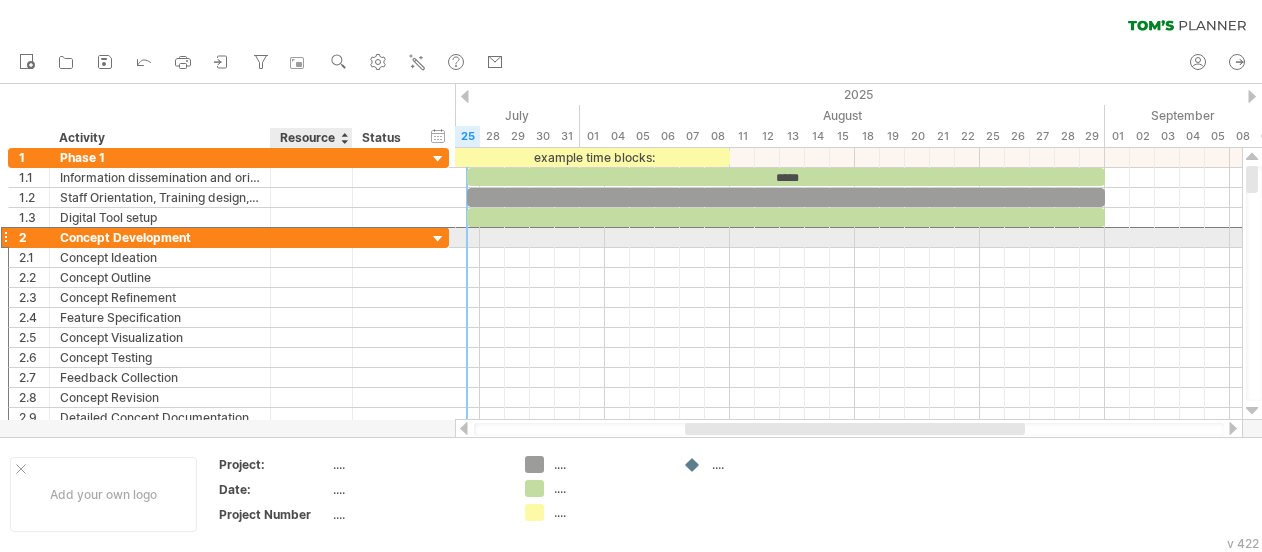 click at bounding box center (311, 237) 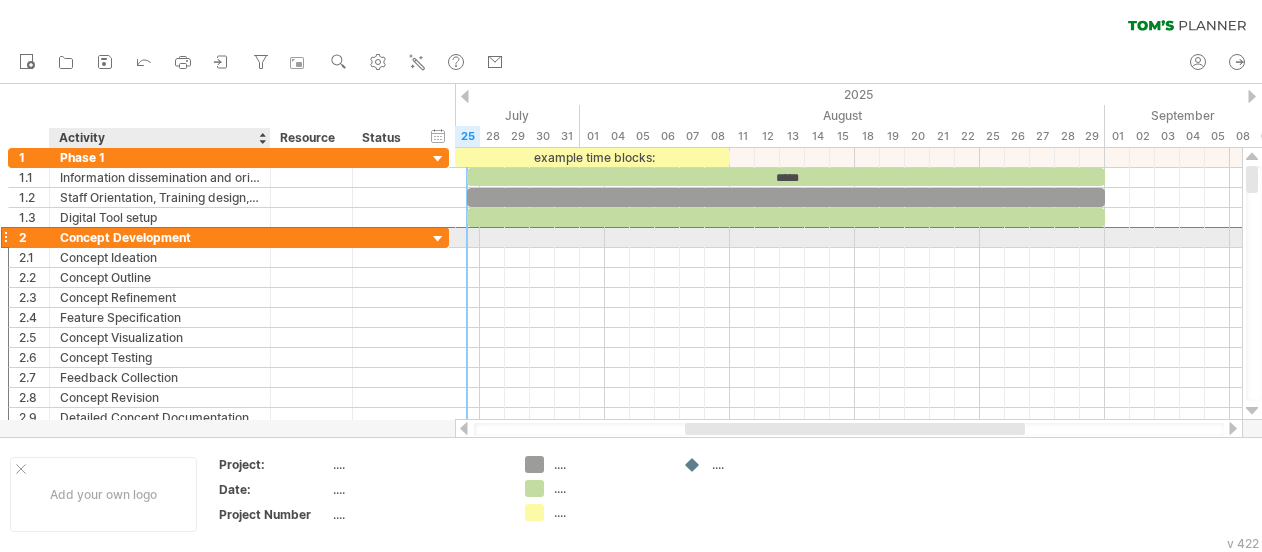 click on "Concept Development" at bounding box center [160, 237] 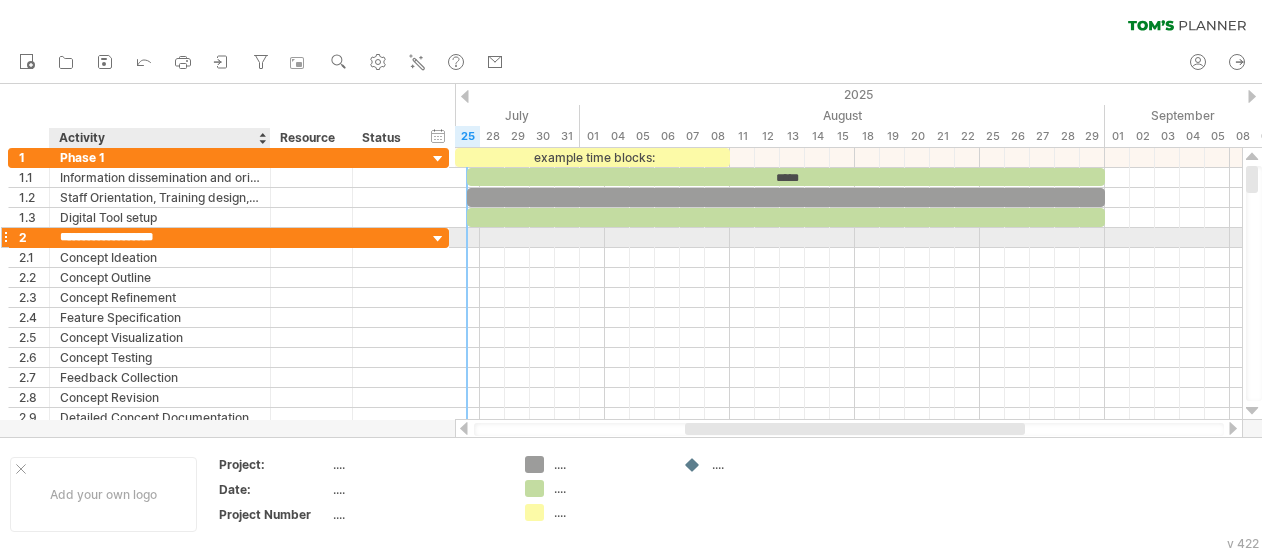 click on "**********" at bounding box center (160, 237) 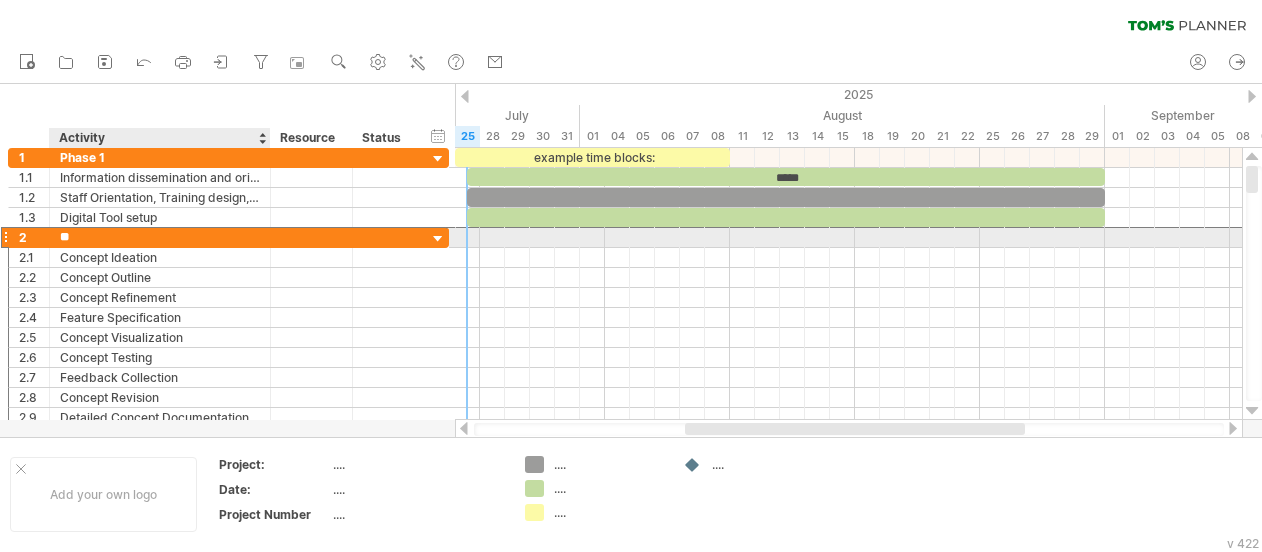 type on "*" 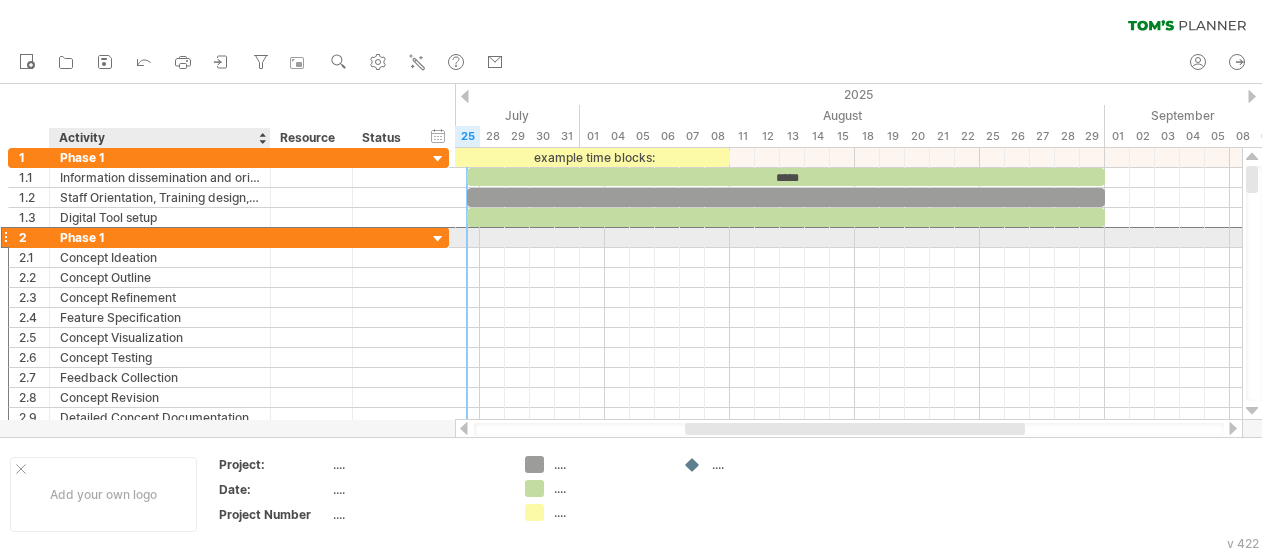 click on "Phase 1" at bounding box center [160, 237] 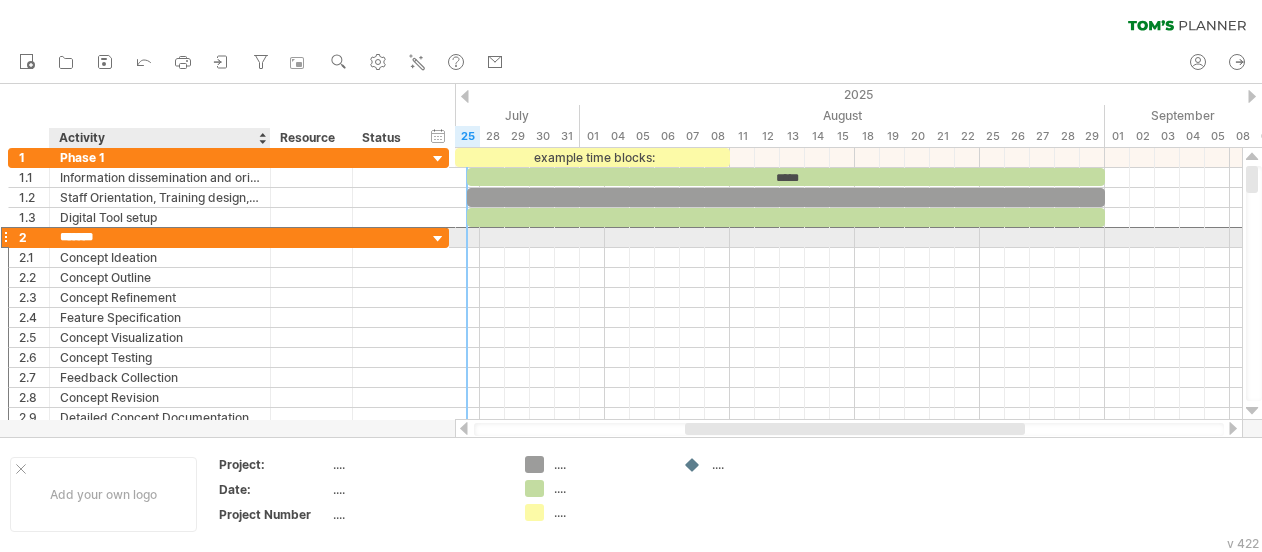 click on "*******" at bounding box center (160, 237) 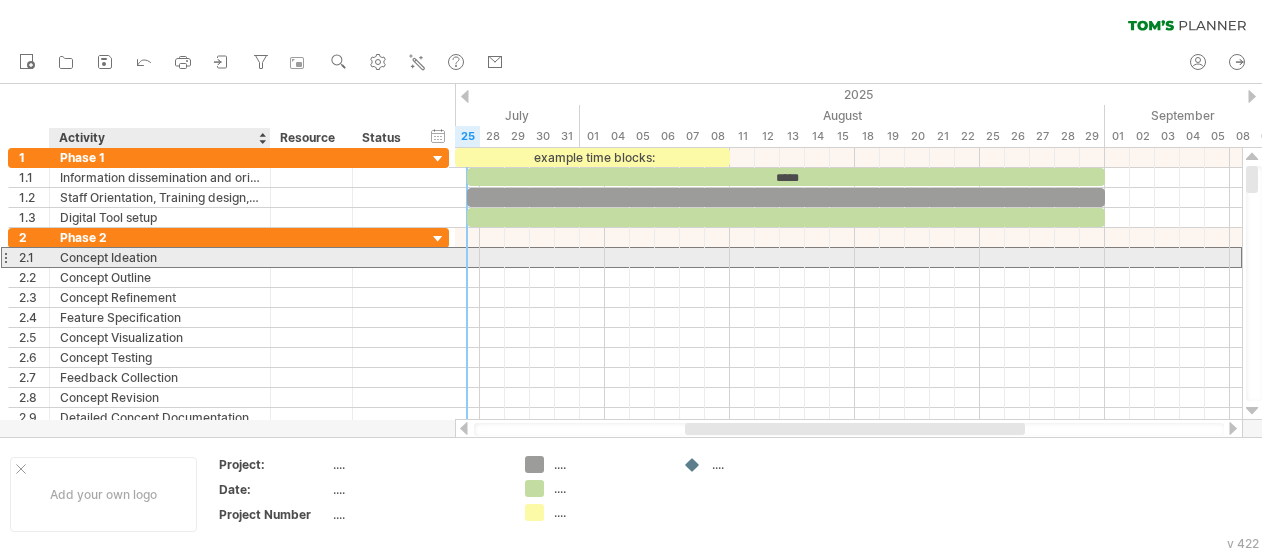click on "Concept Ideation" at bounding box center [160, 257] 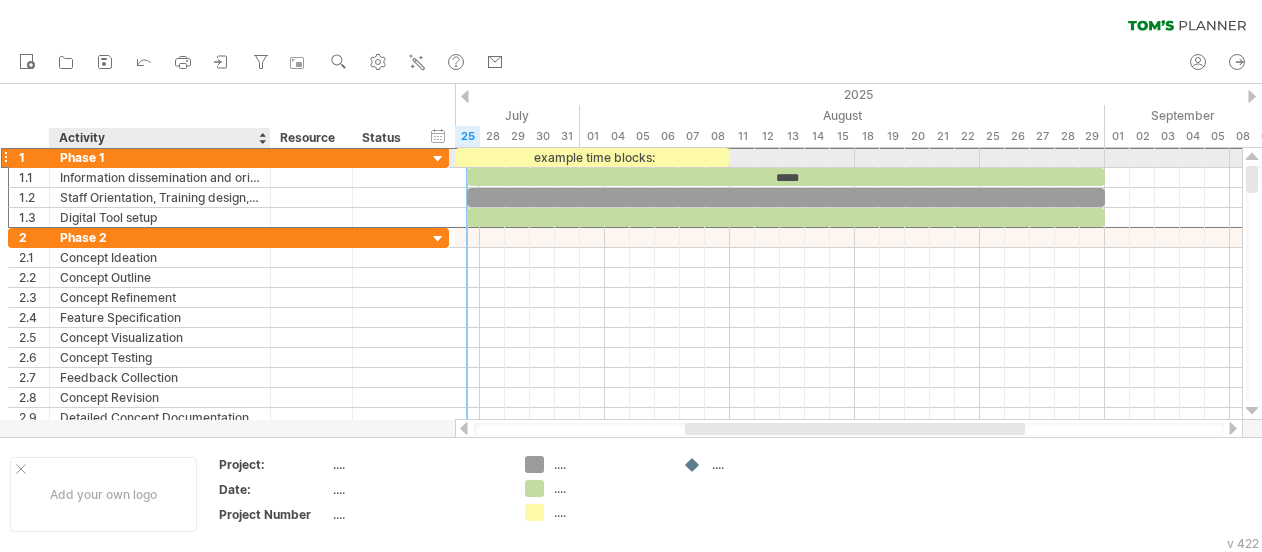 click on "Phase 1" at bounding box center [160, 157] 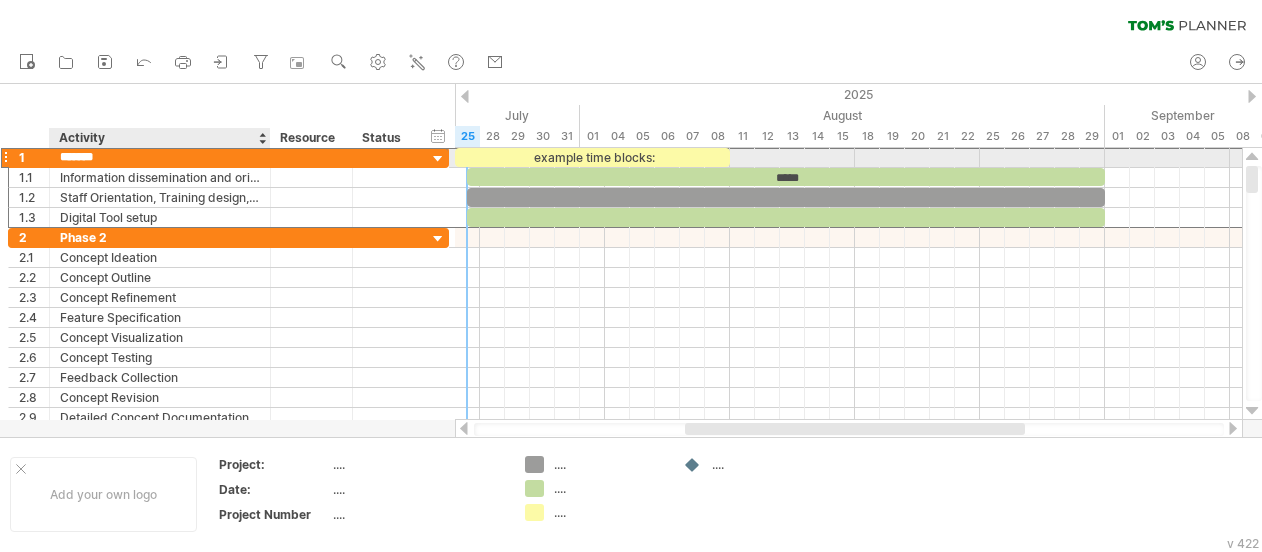 click on "*******" at bounding box center [160, 157] 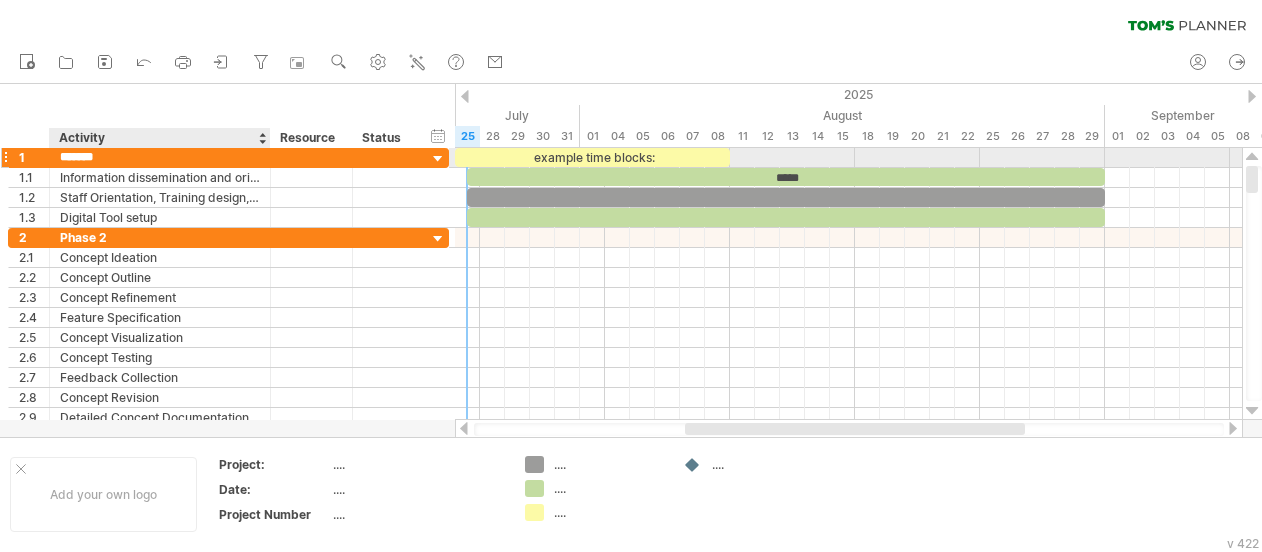 click on "*******" at bounding box center (160, 157) 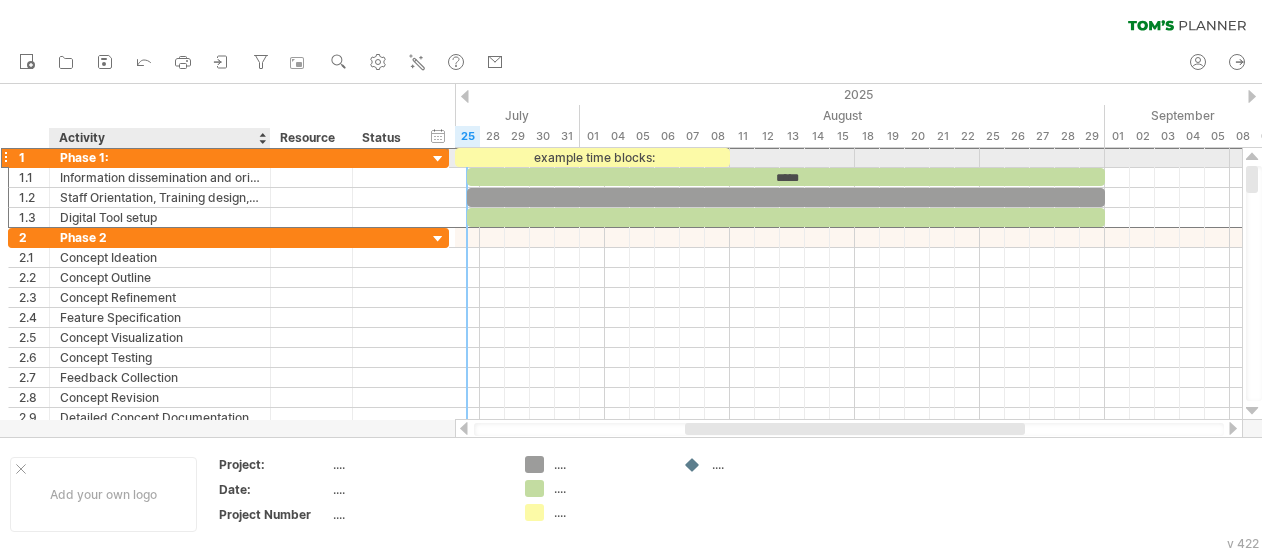 click on "Phase 1:" at bounding box center (160, 157) 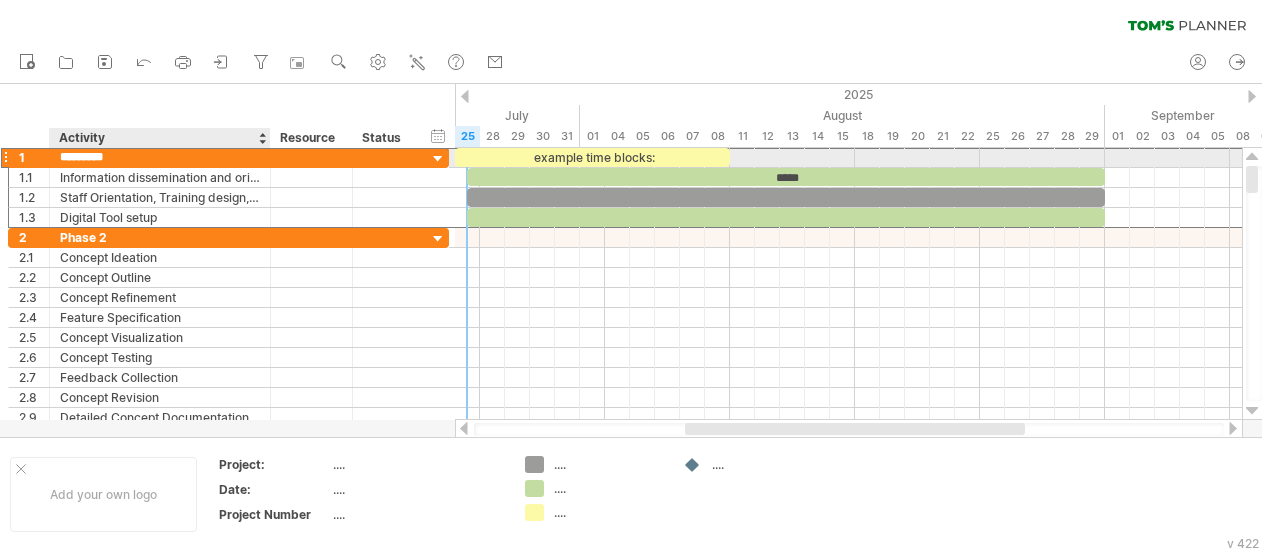 click on "********" at bounding box center [160, 157] 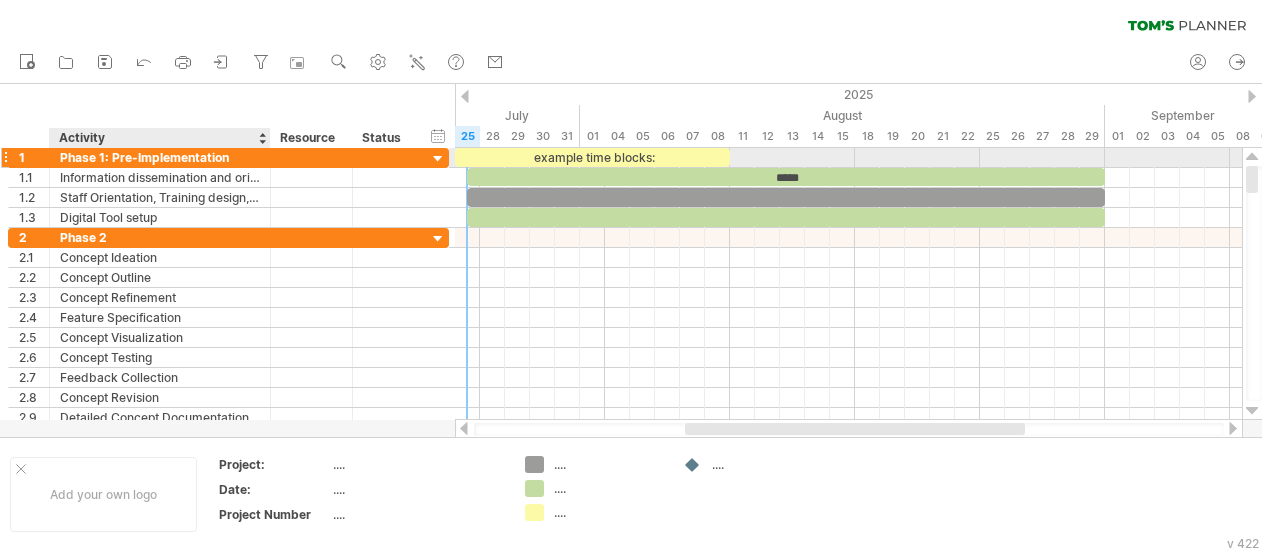 click on "Phase 1: Pre-Implementation" at bounding box center (160, 157) 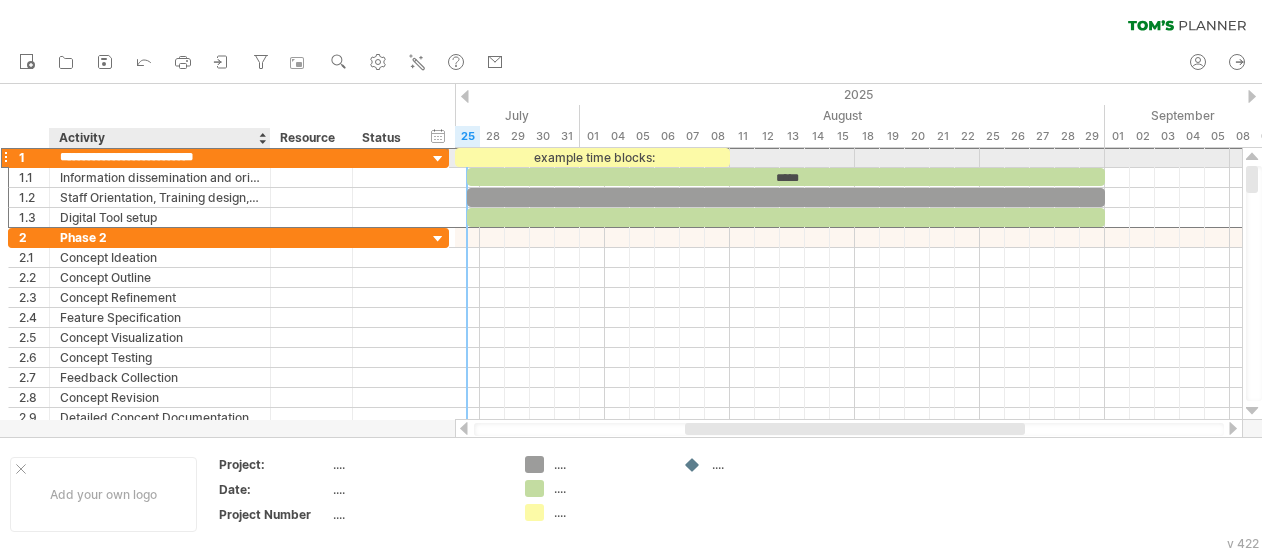 click on "**********" at bounding box center [160, 157] 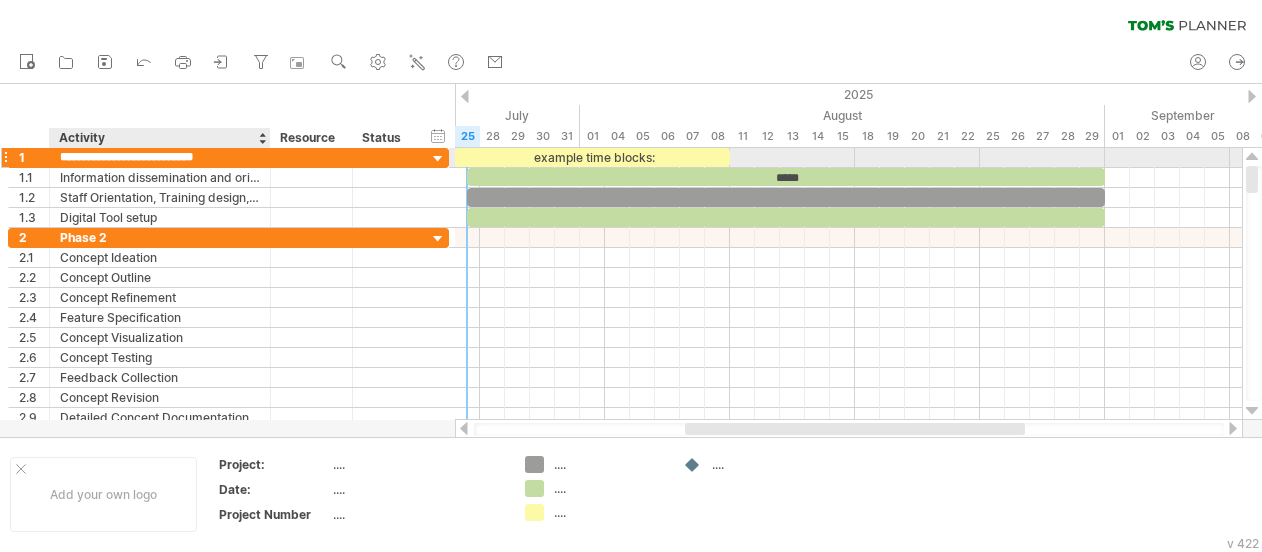 click on "**********" at bounding box center [160, 157] 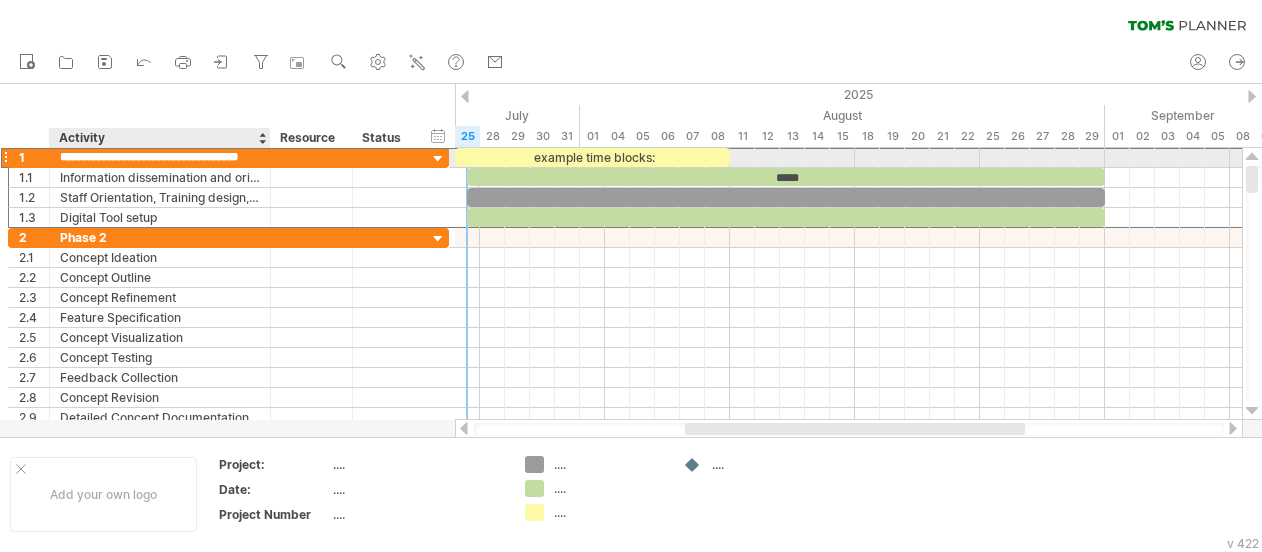 scroll, scrollTop: 0, scrollLeft: 22, axis: horizontal 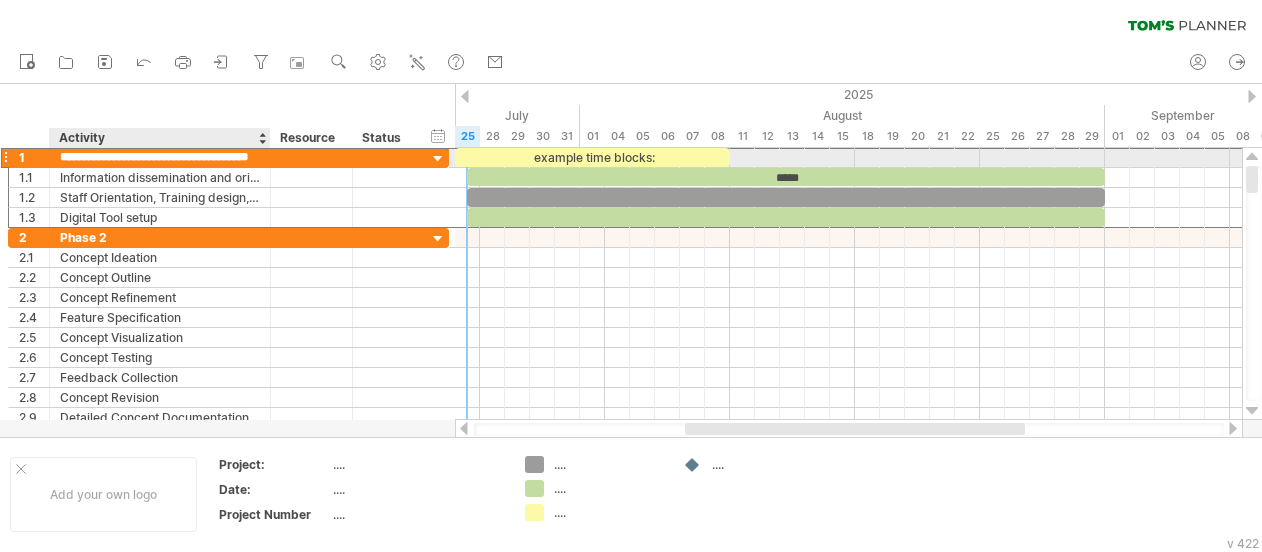 type on "**********" 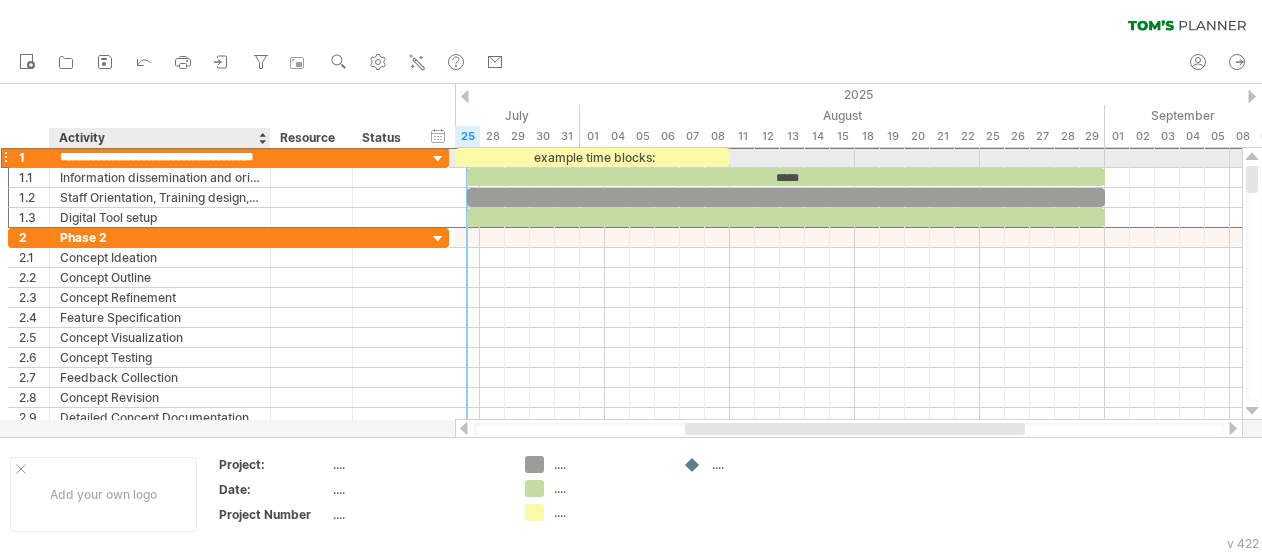 scroll, scrollTop: 0, scrollLeft: 40, axis: horizontal 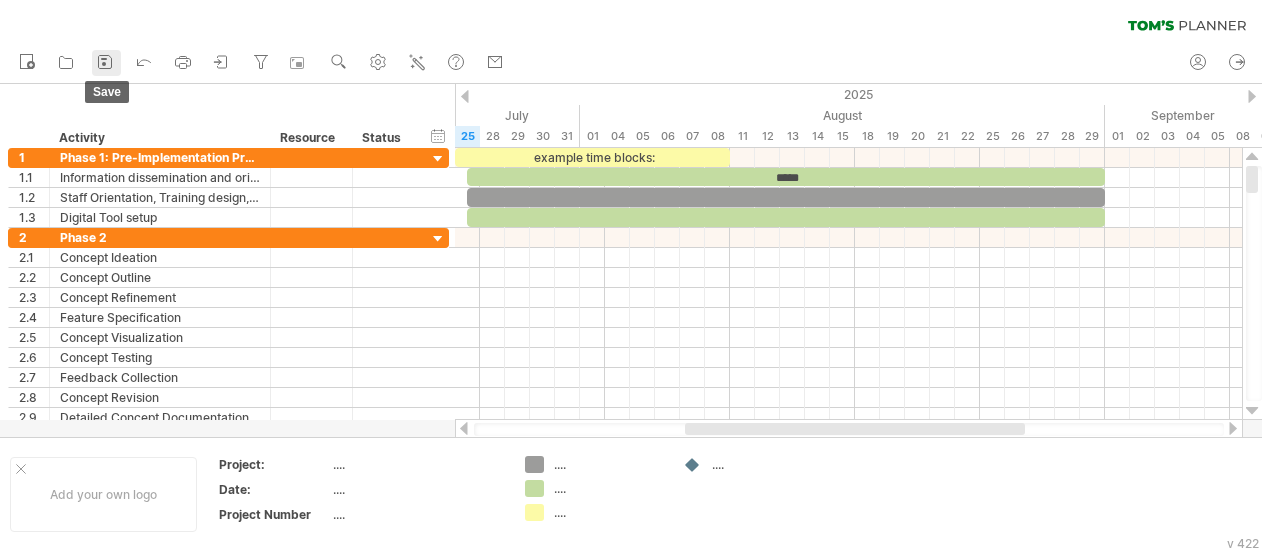 click 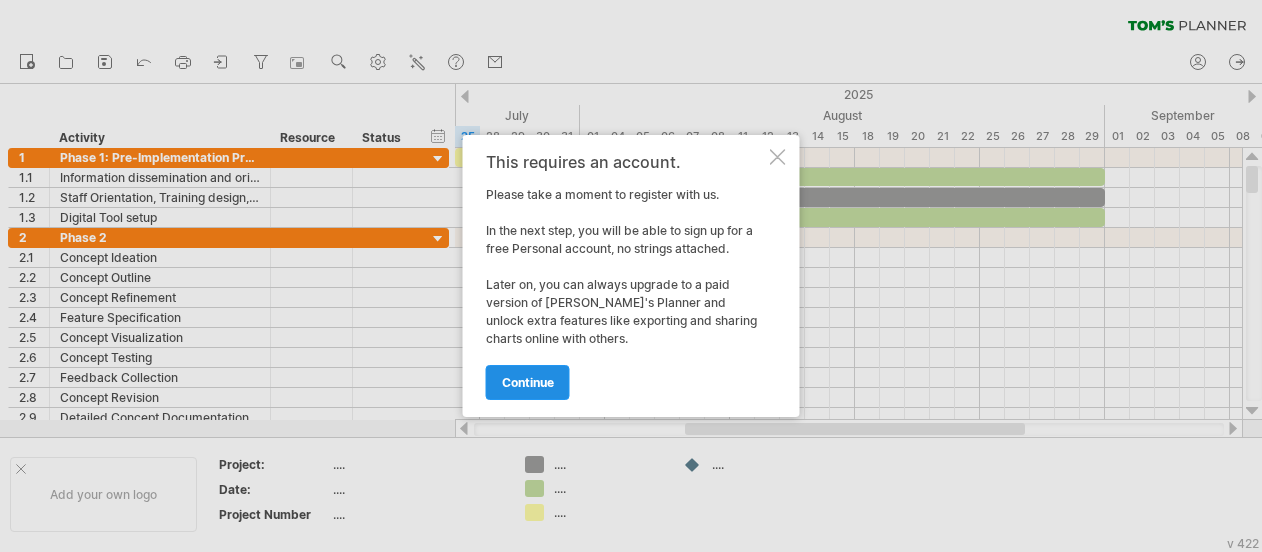 click on "continue" at bounding box center [528, 382] 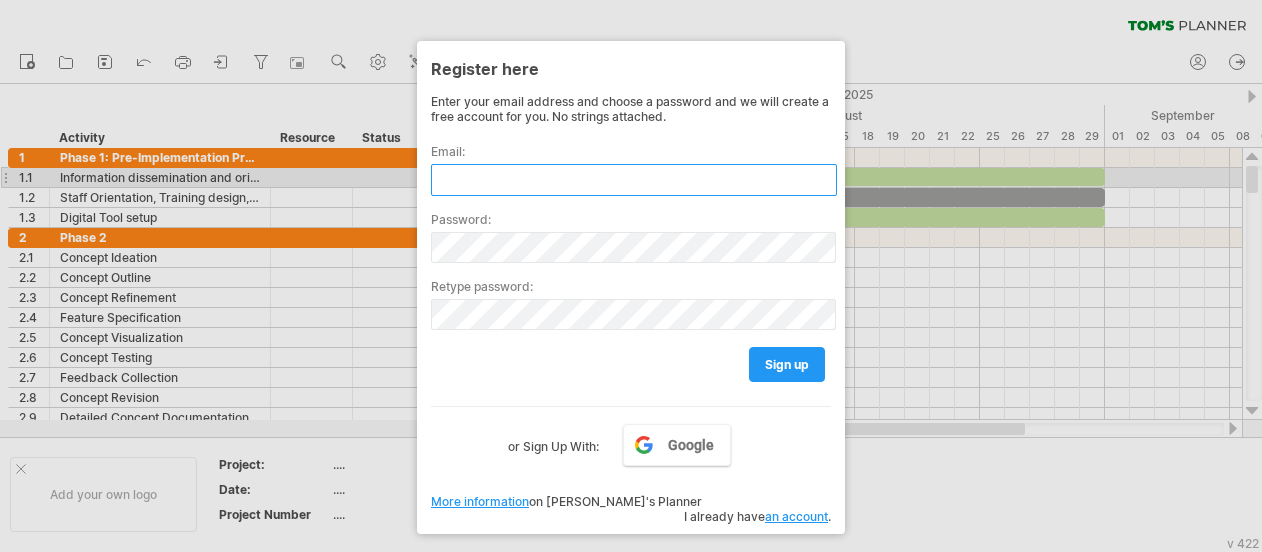 click at bounding box center [634, 180] 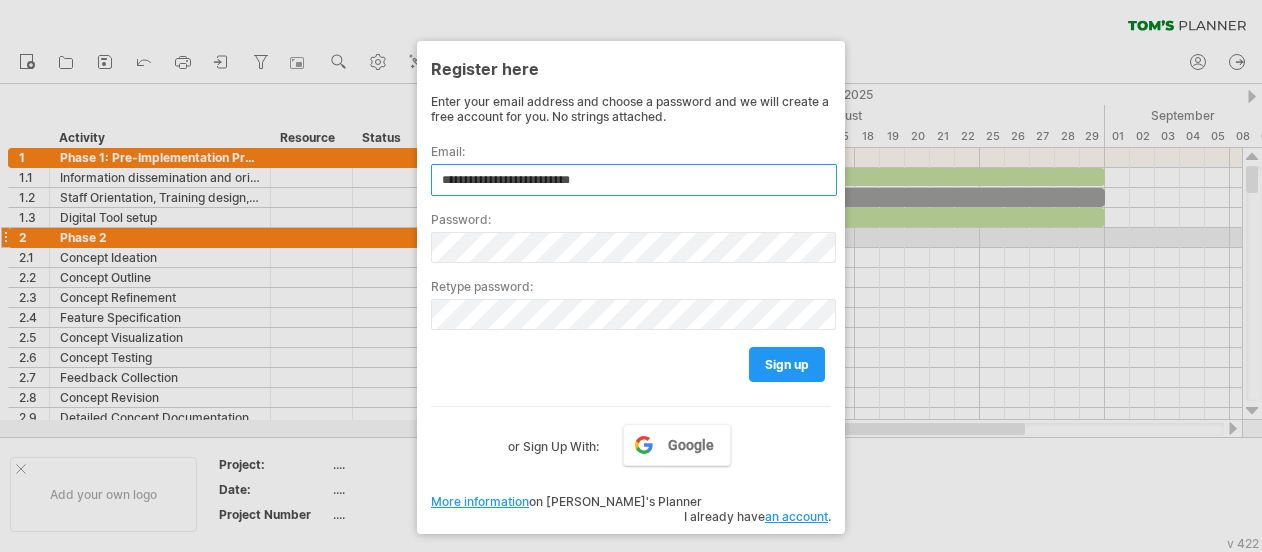 type on "**********" 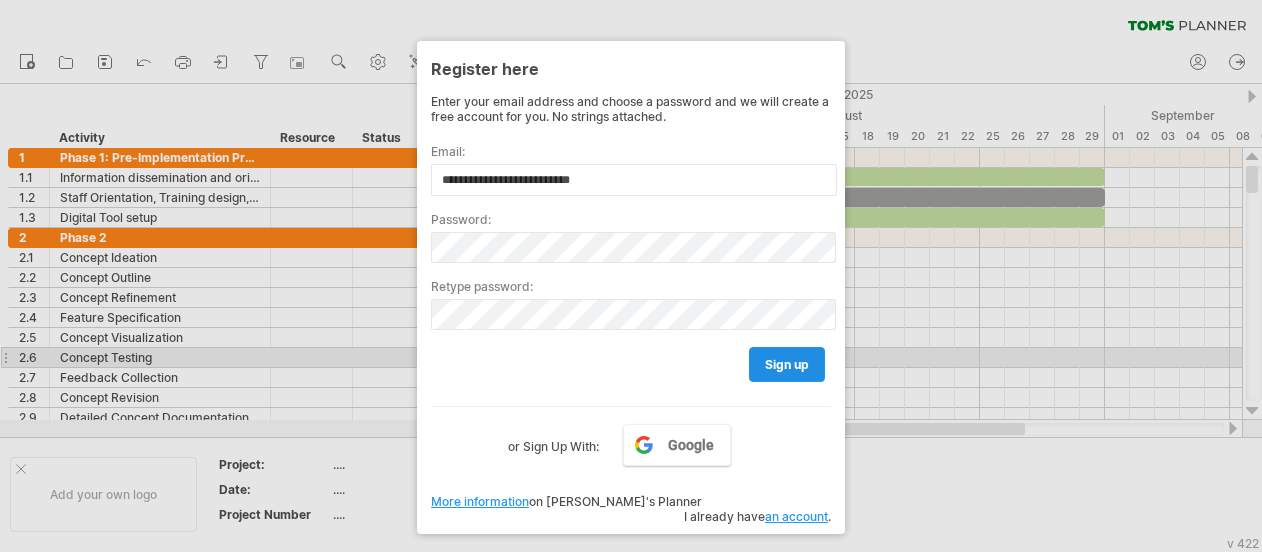 click on "sign up" at bounding box center (787, 364) 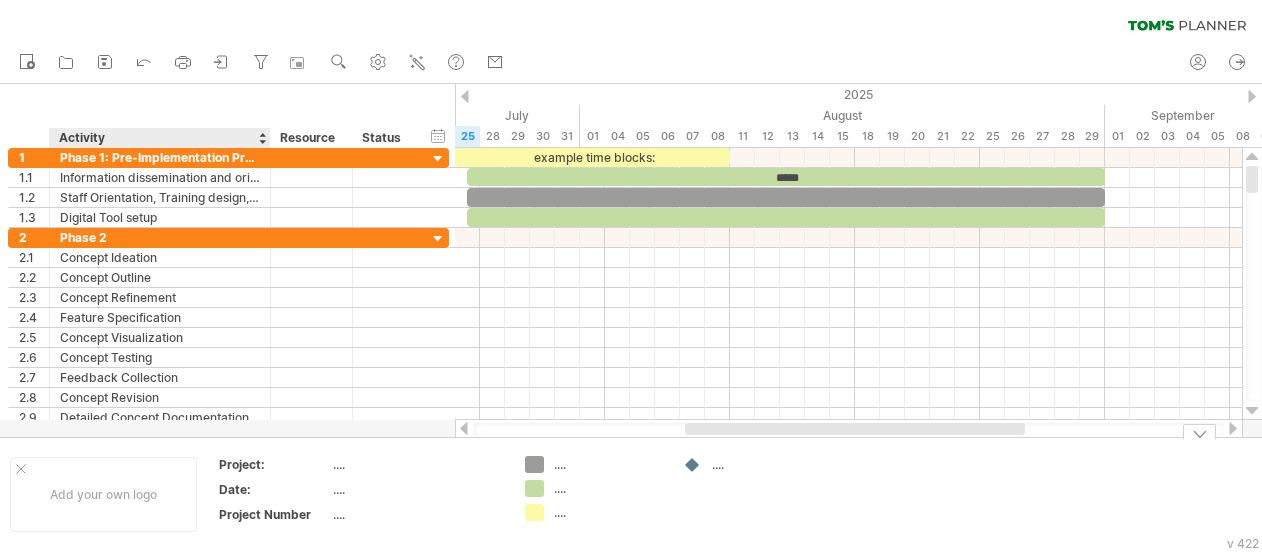 click on "Project:" at bounding box center (274, 464) 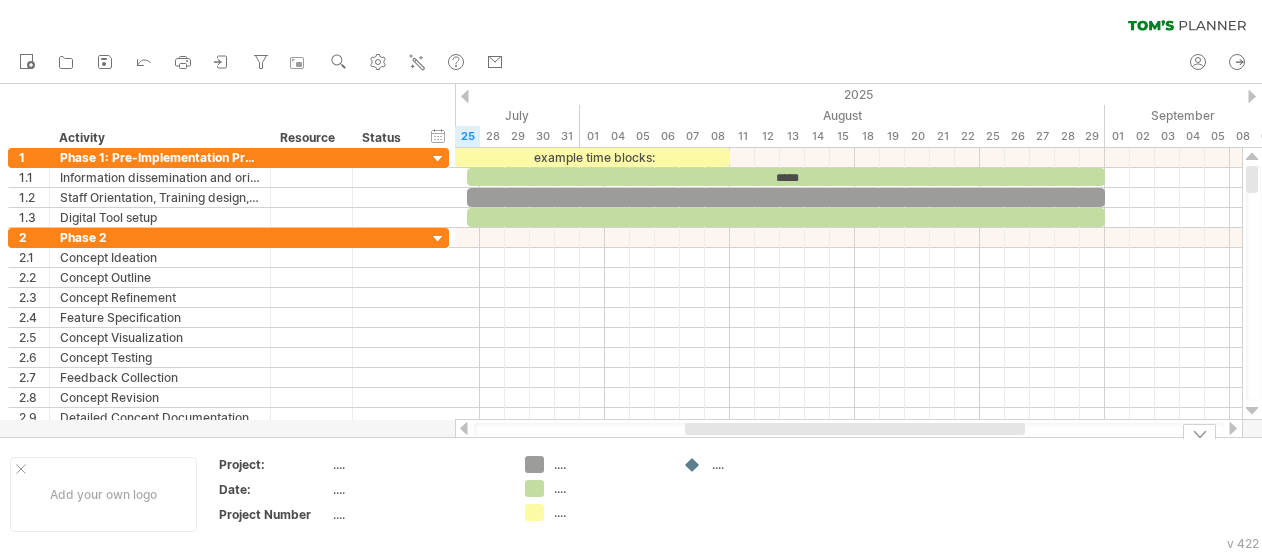 click on "...." at bounding box center [594, 464] 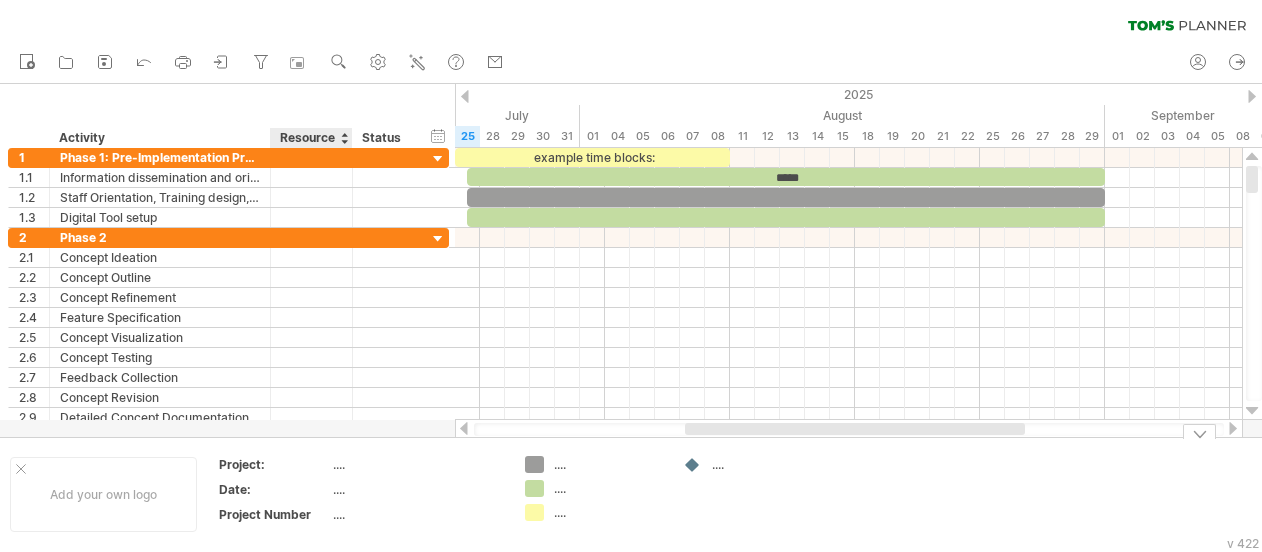 click on "Project Number" at bounding box center (274, 514) 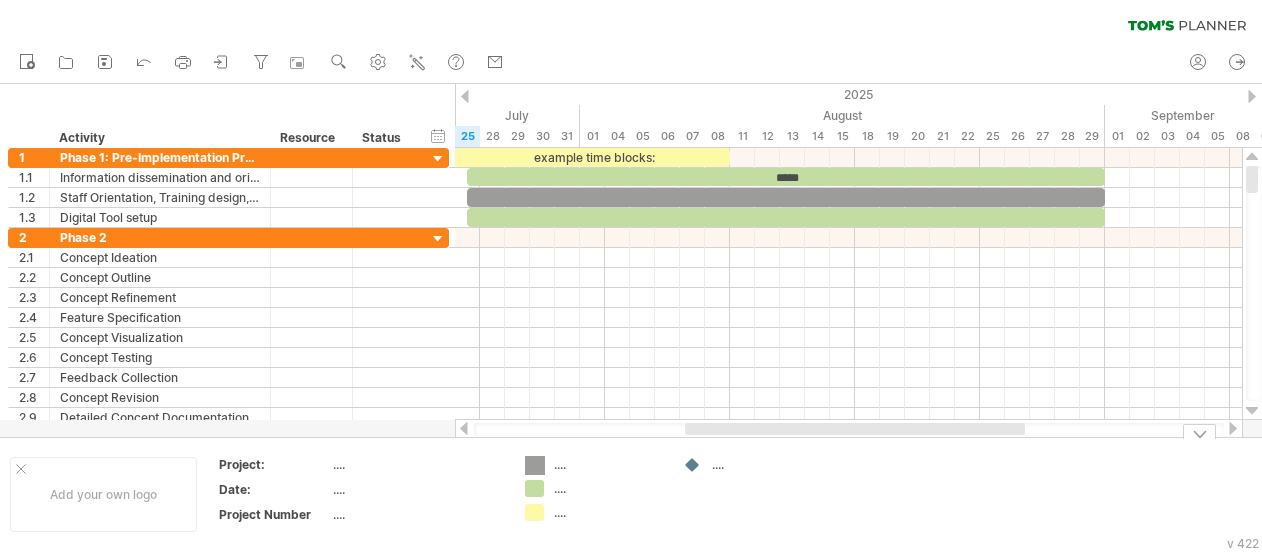 click on "Trying to reach [DOMAIN_NAME]
Connected again...
0%
clear filter
new 1" at bounding box center (631, 276) 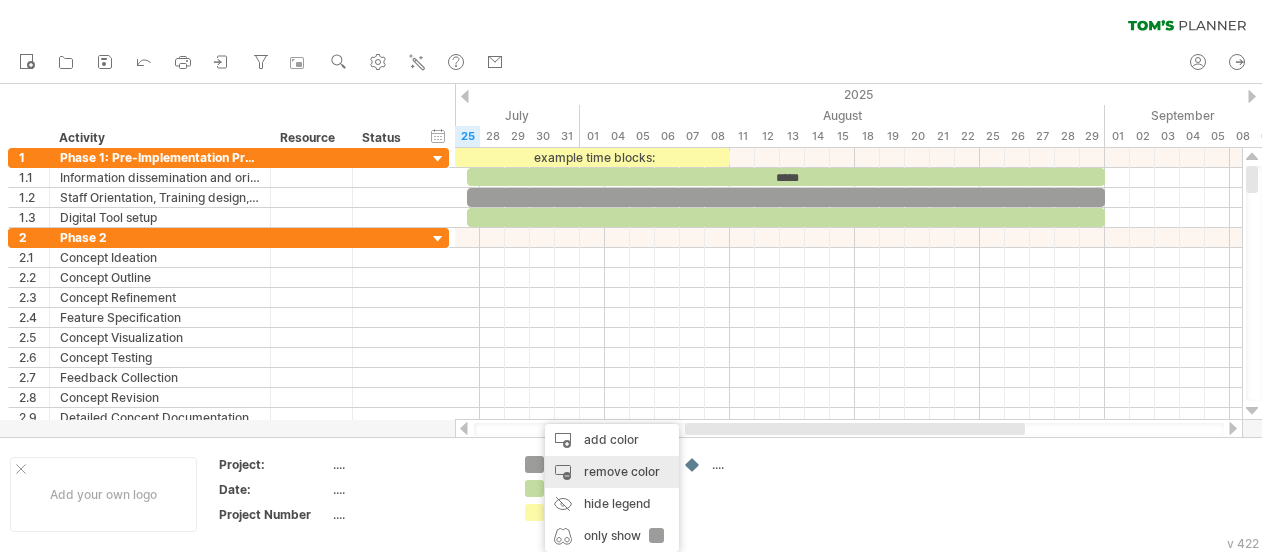 click on "remove color" at bounding box center (612, 472) 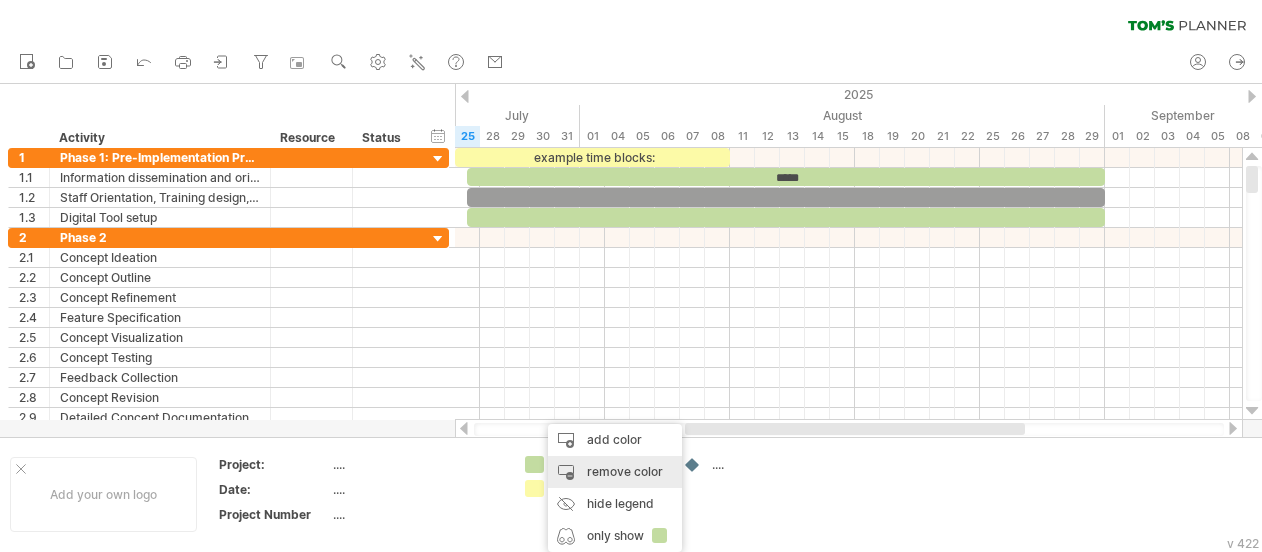 click on "remove color" at bounding box center (615, 472) 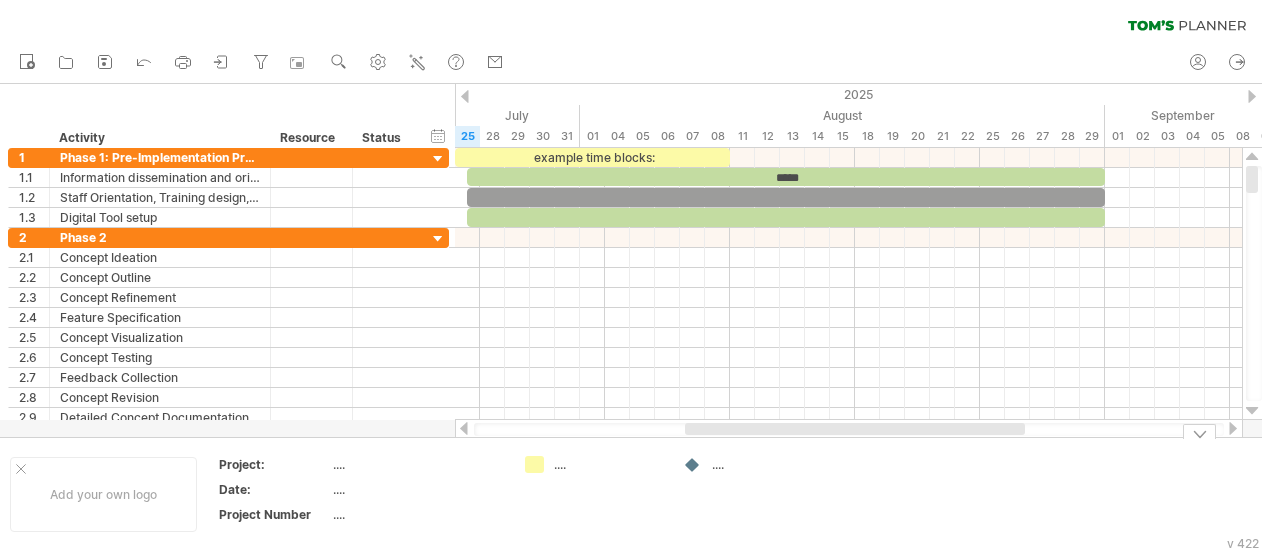 click on "Trying to reach [DOMAIN_NAME]
Connected again...
0%
clear filter
new 1" at bounding box center (631, 276) 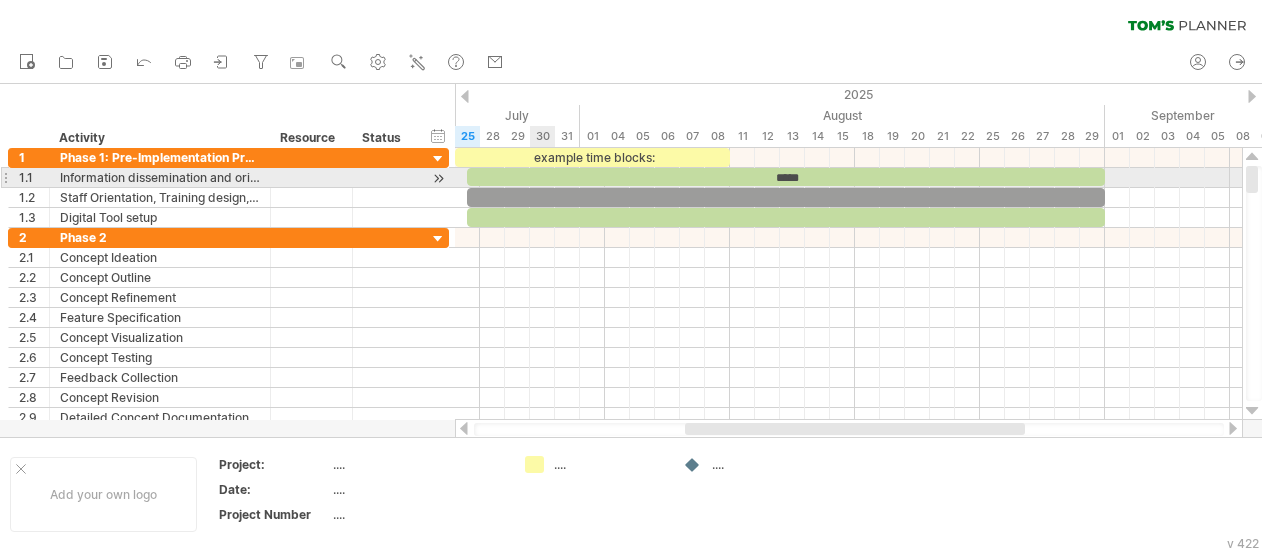 click on "*****" at bounding box center (786, 177) 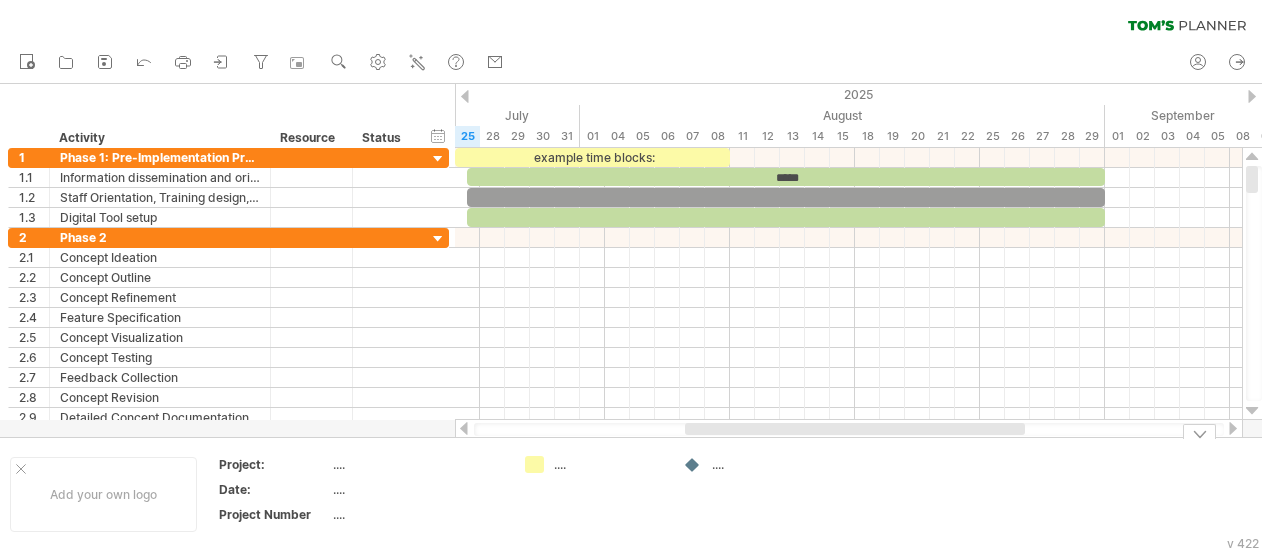 click on "...." at bounding box center (594, 494) 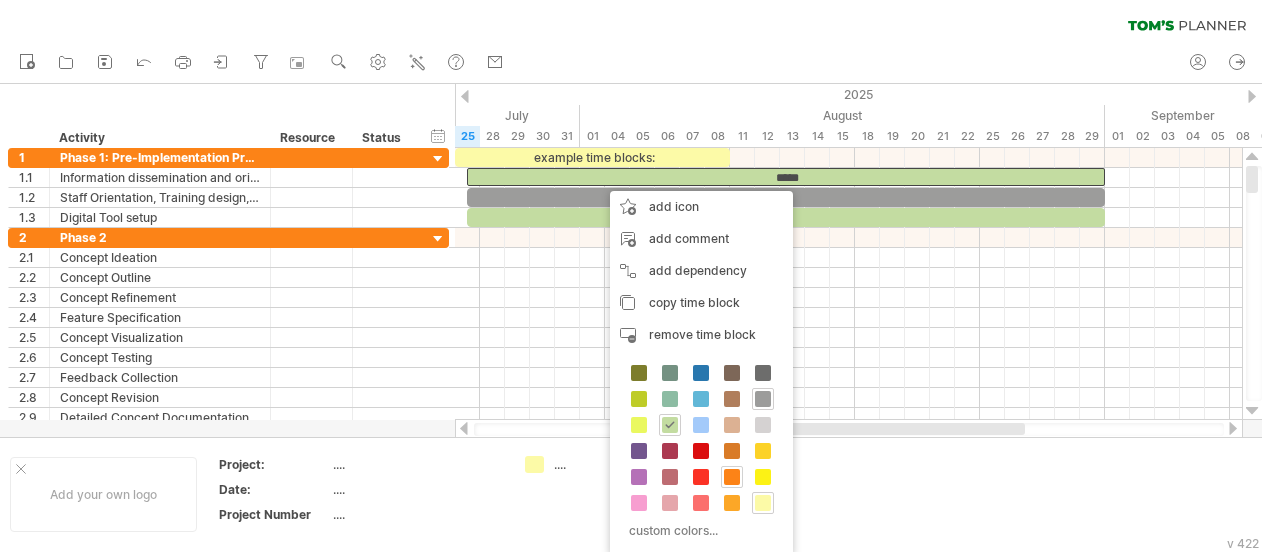 click at bounding box center [732, 477] 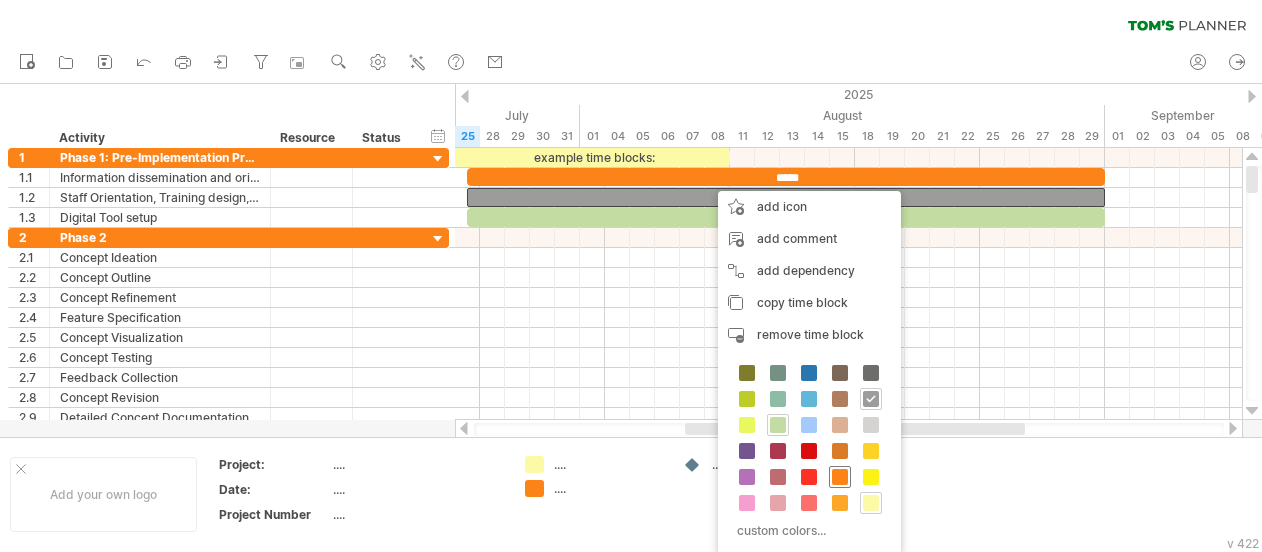 click at bounding box center [840, 477] 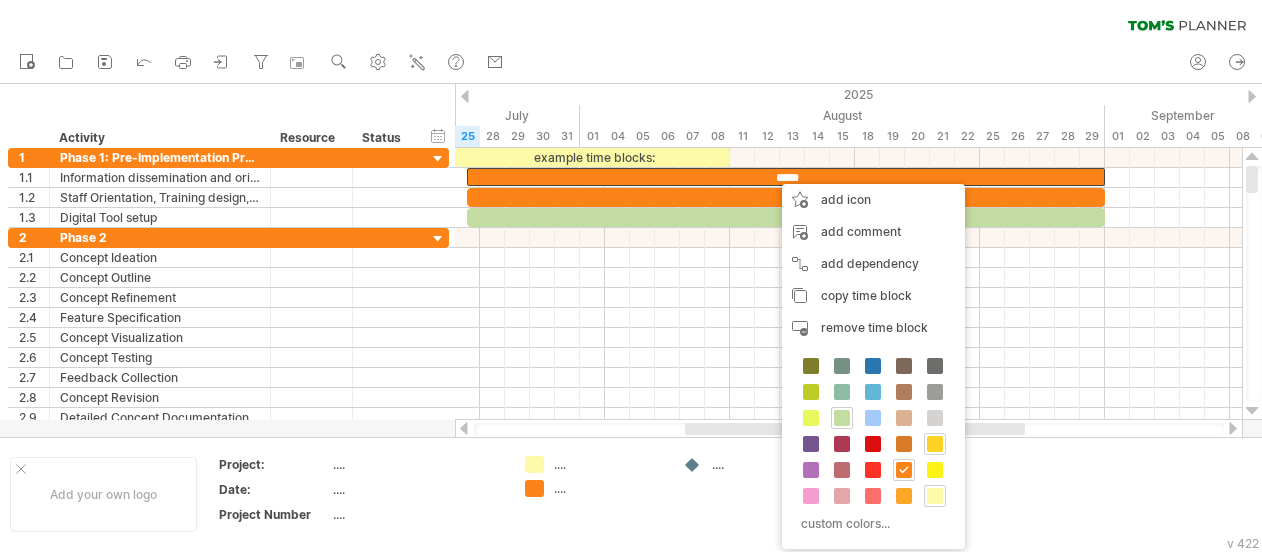 click at bounding box center [935, 444] 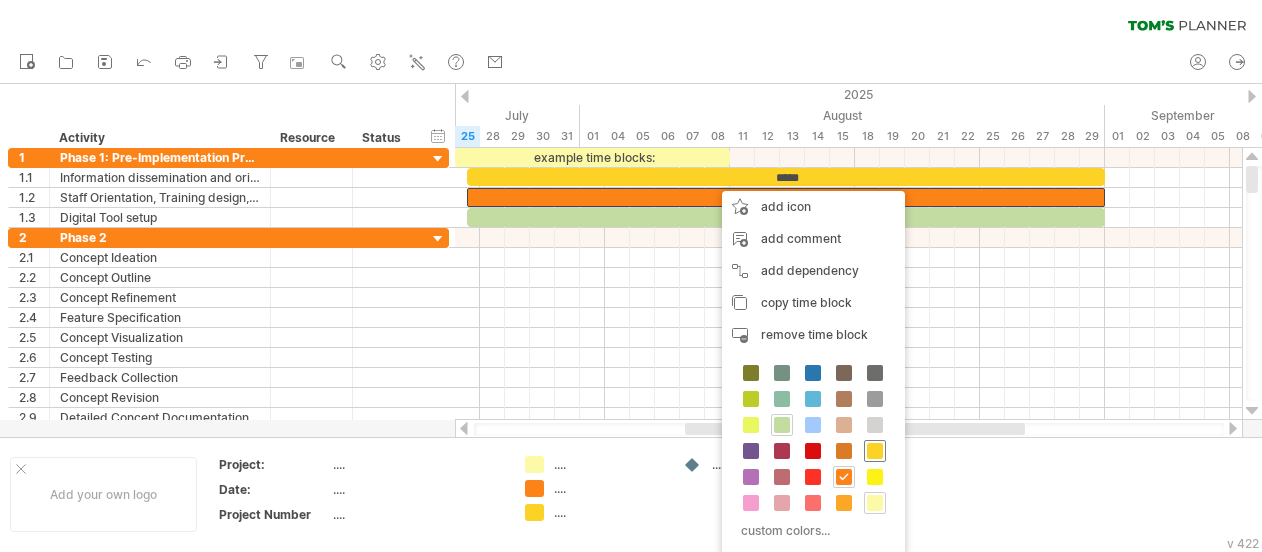 click at bounding box center [875, 451] 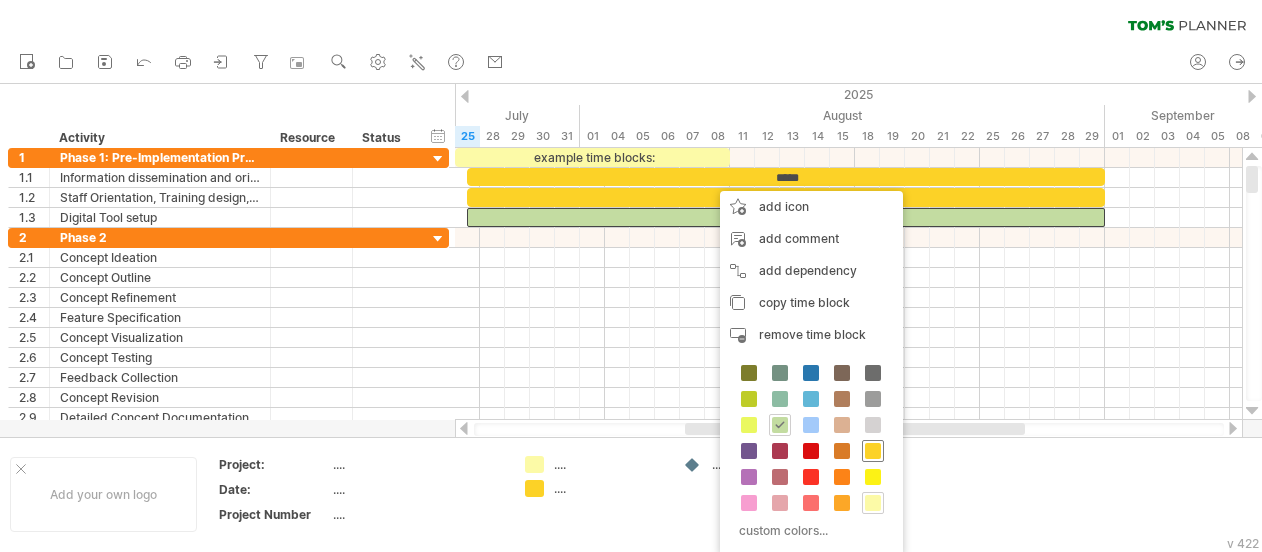 click at bounding box center (873, 451) 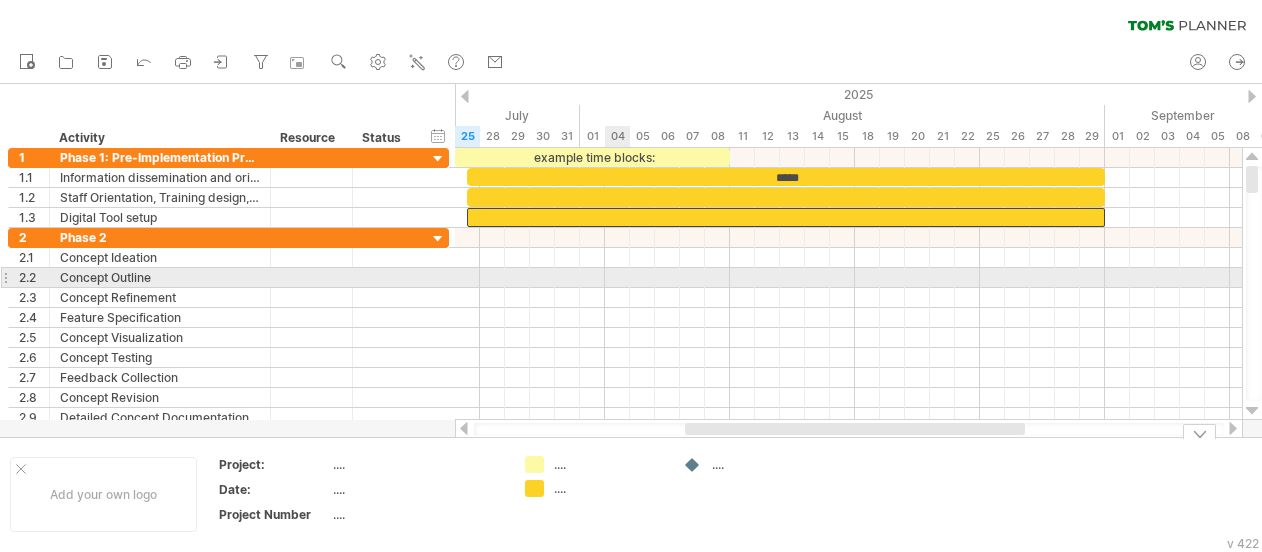click at bounding box center [848, 278] 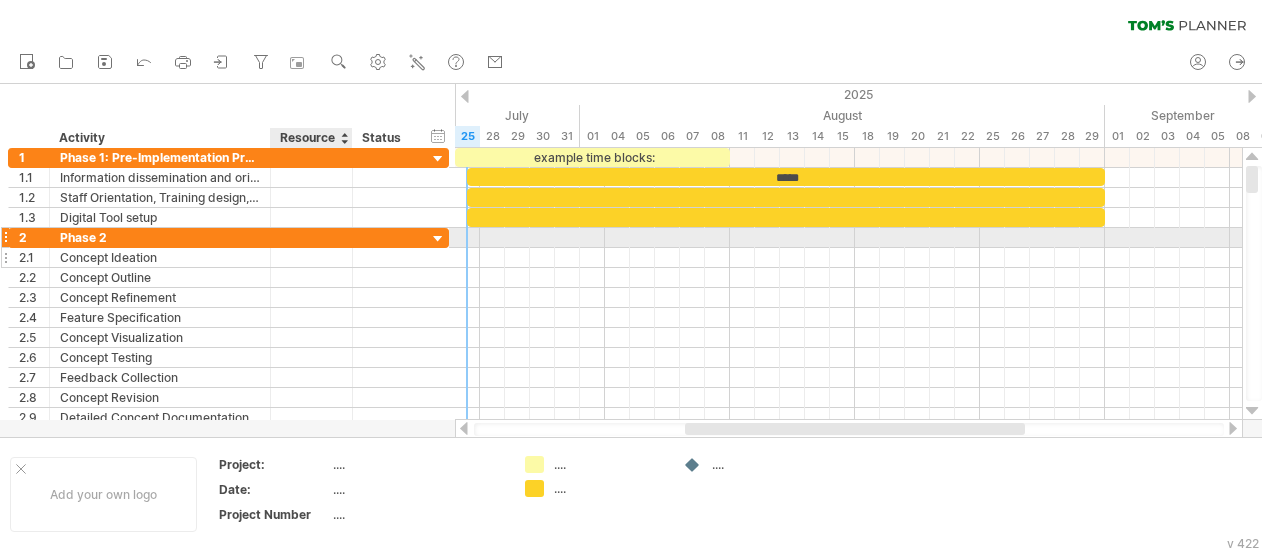 click at bounding box center (311, 257) 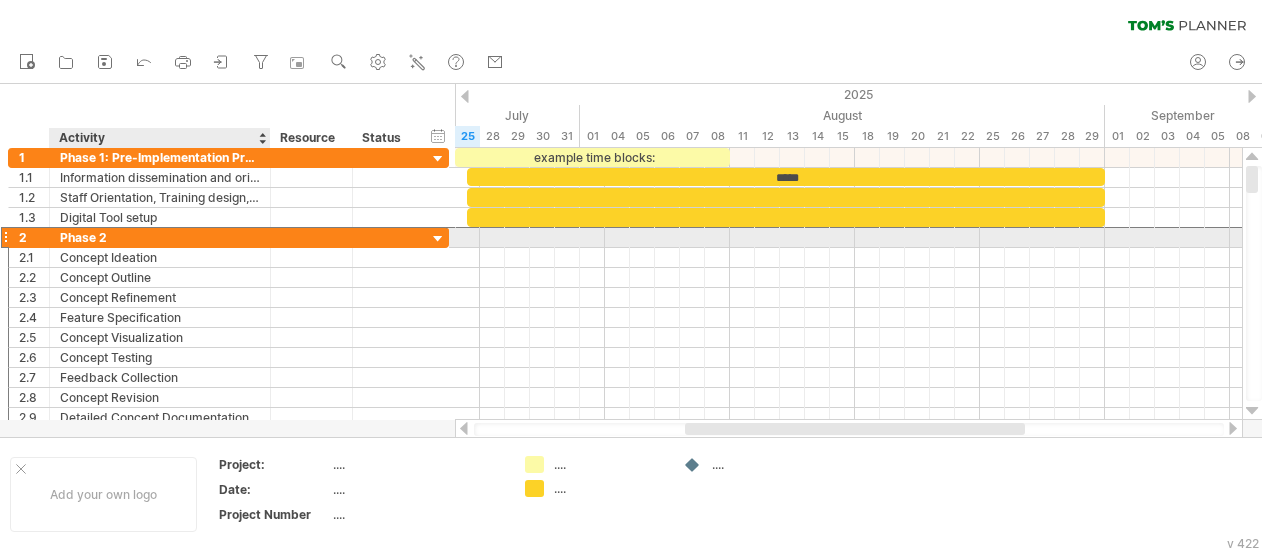 click on "Phase 2" at bounding box center [160, 237] 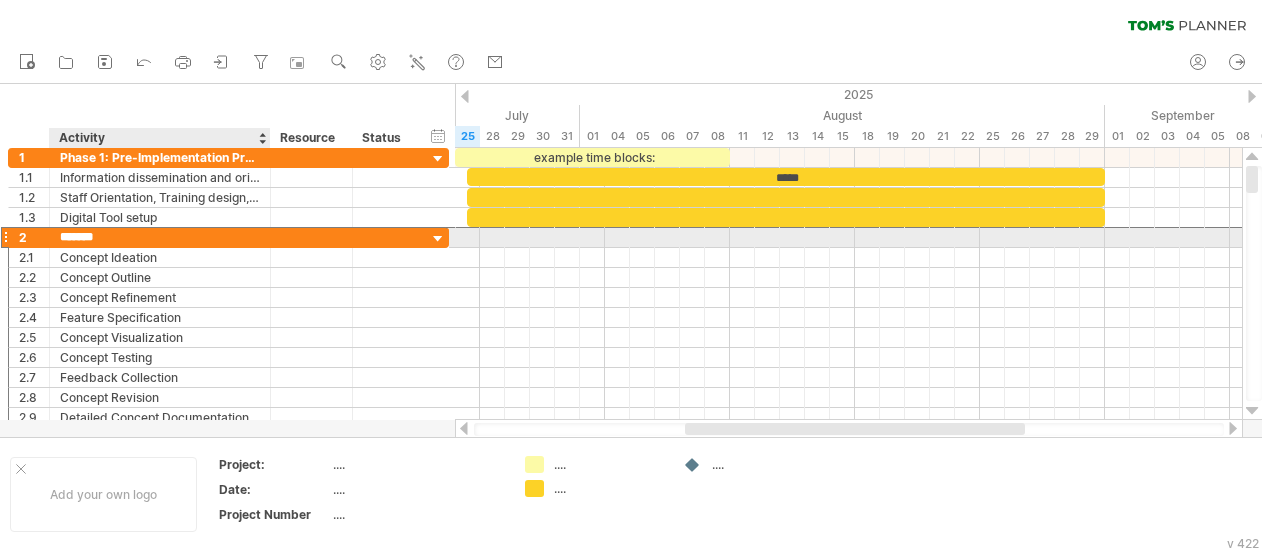 click on "*******" at bounding box center (160, 237) 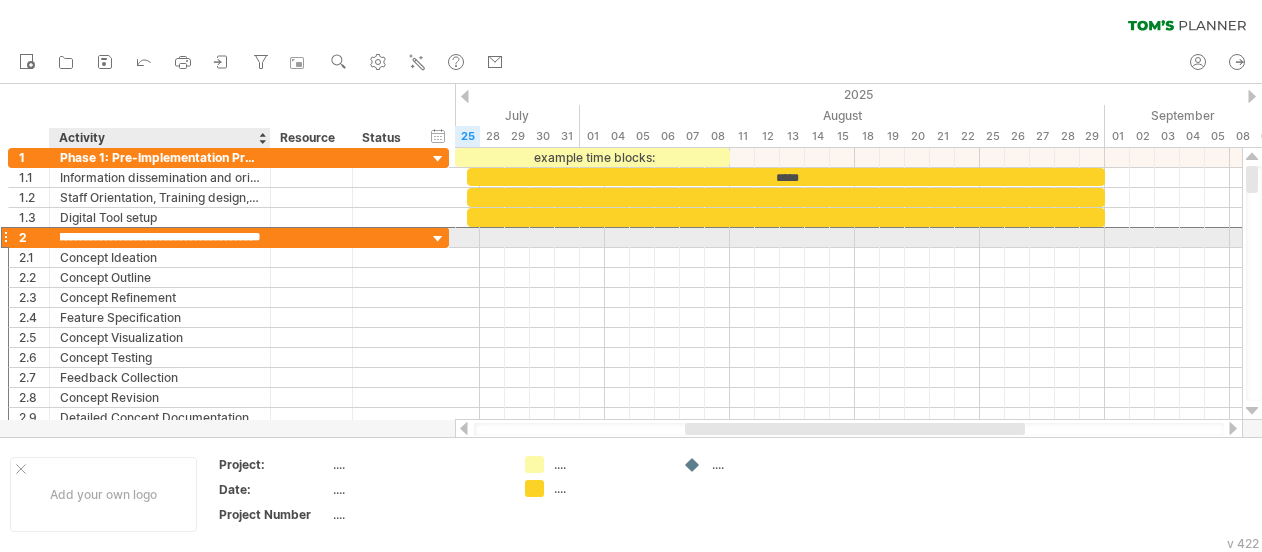 type on "**********" 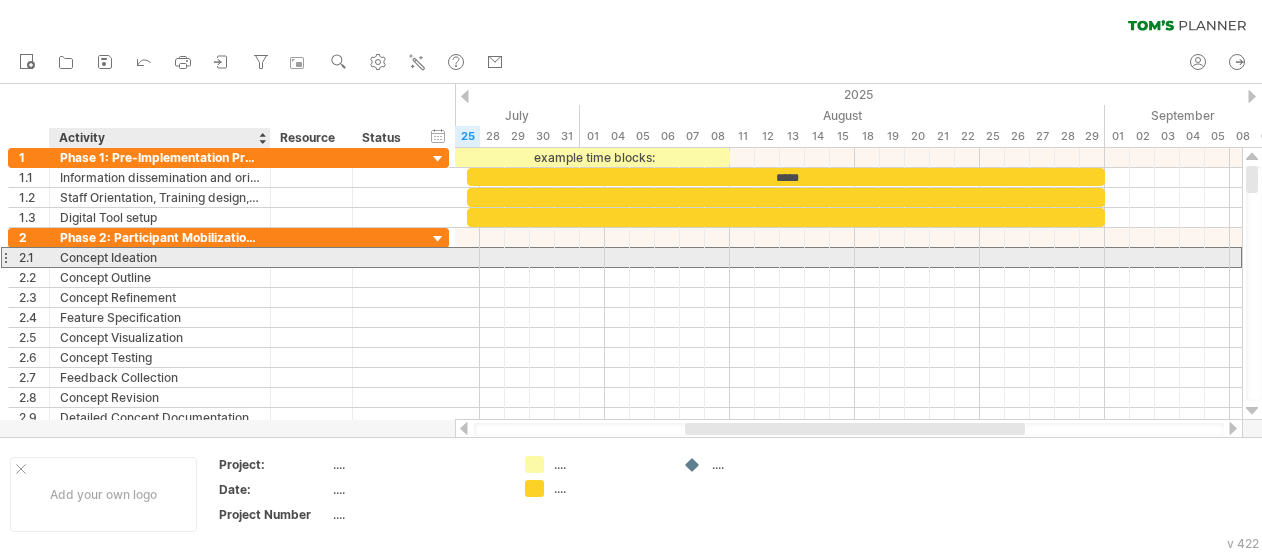 click on "Concept Ideation" at bounding box center [160, 257] 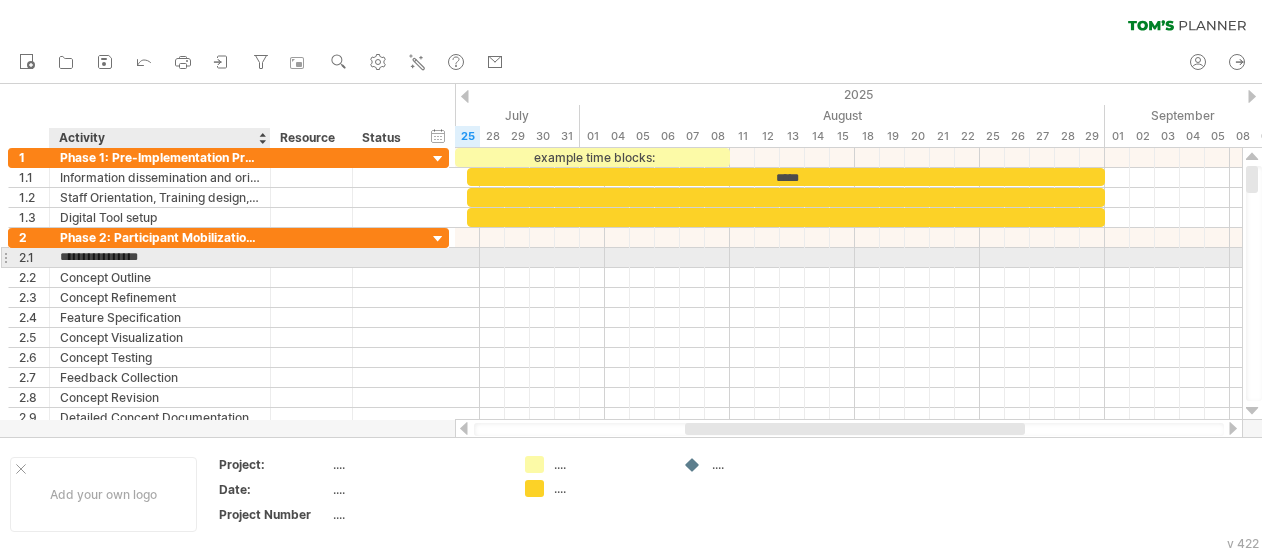 click on "**********" at bounding box center (160, 257) 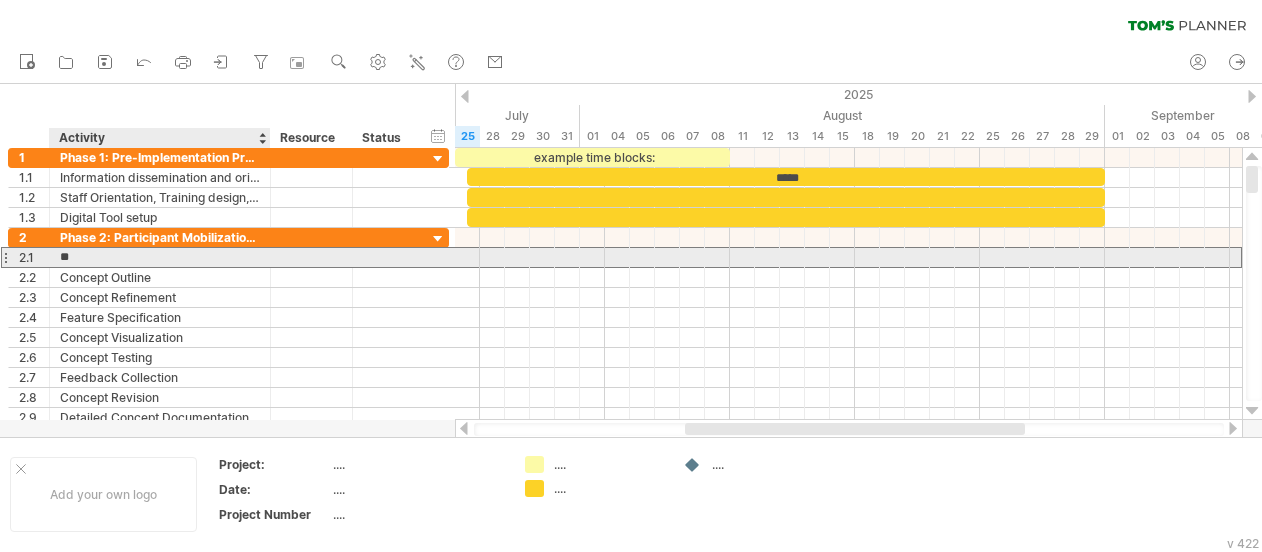 type on "*" 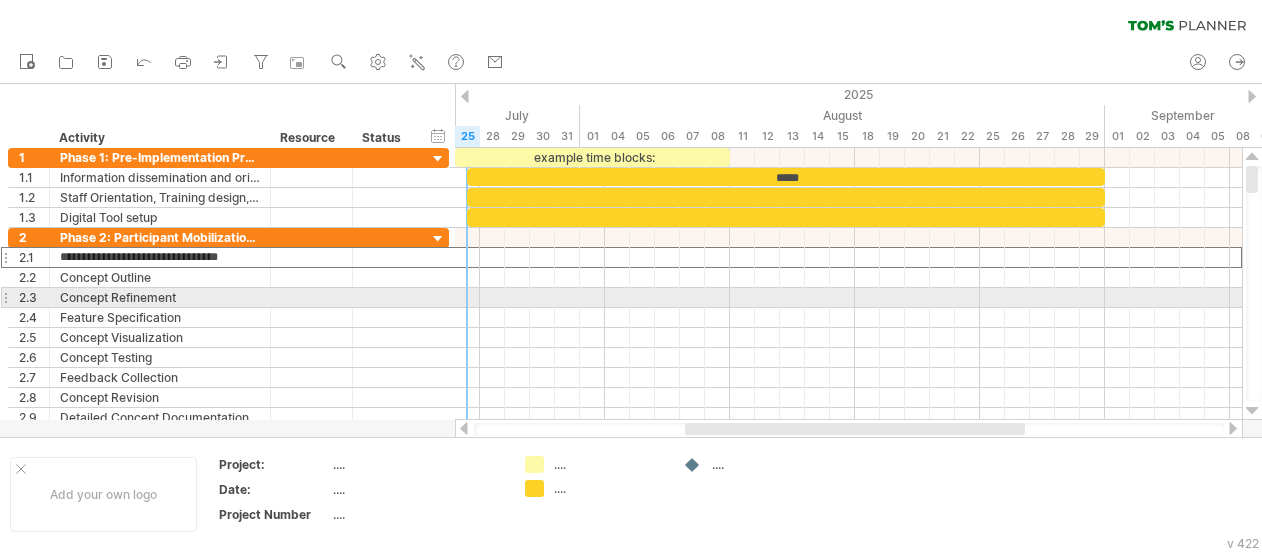 click at bounding box center (848, 318) 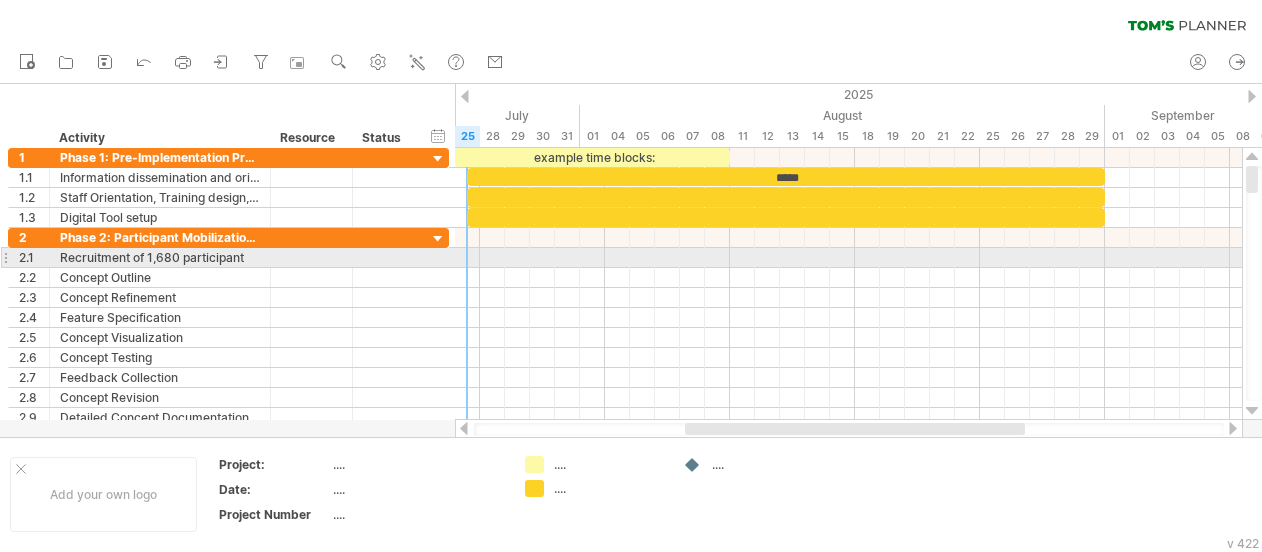 click at bounding box center (848, 258) 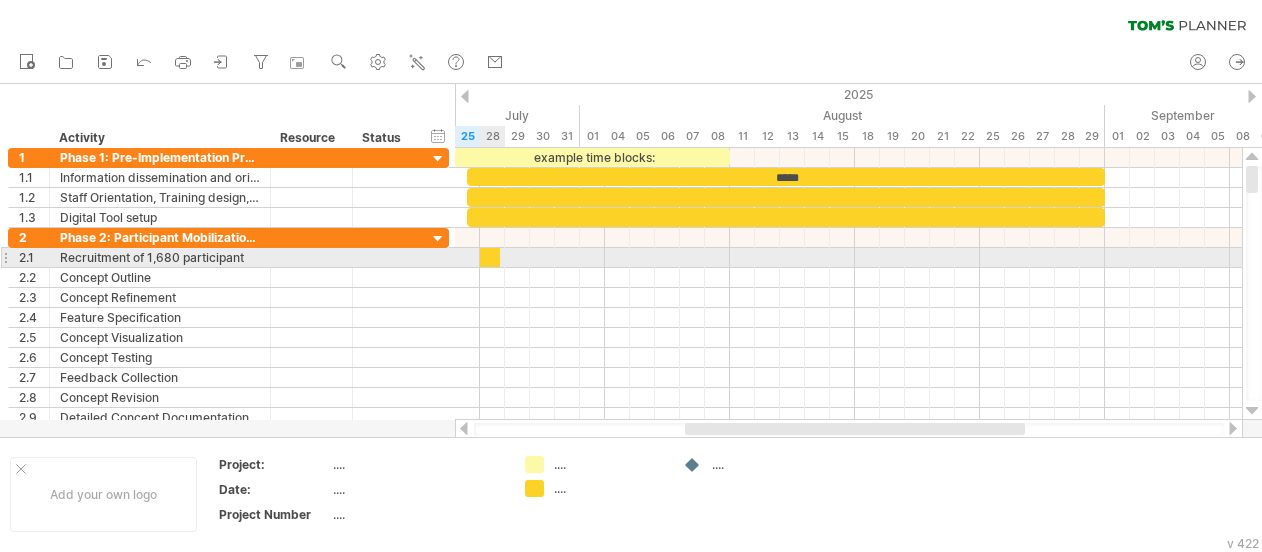 drag, startPoint x: 536, startPoint y: 488, endPoint x: 486, endPoint y: 259, distance: 234.39496 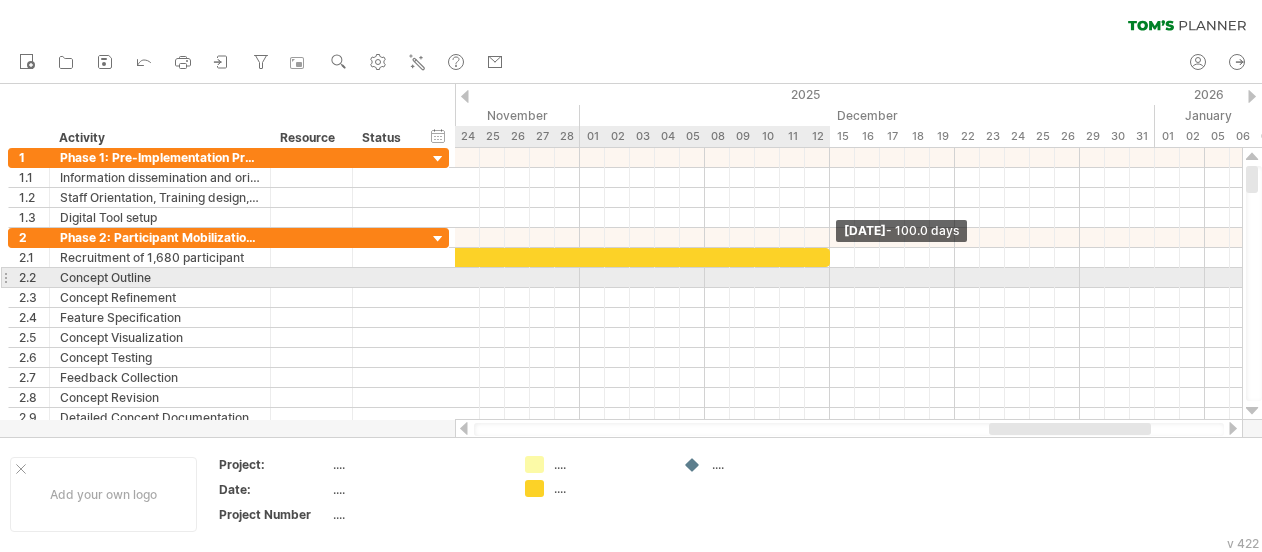 drag, startPoint x: 495, startPoint y: 259, endPoint x: 827, endPoint y: 271, distance: 332.2168 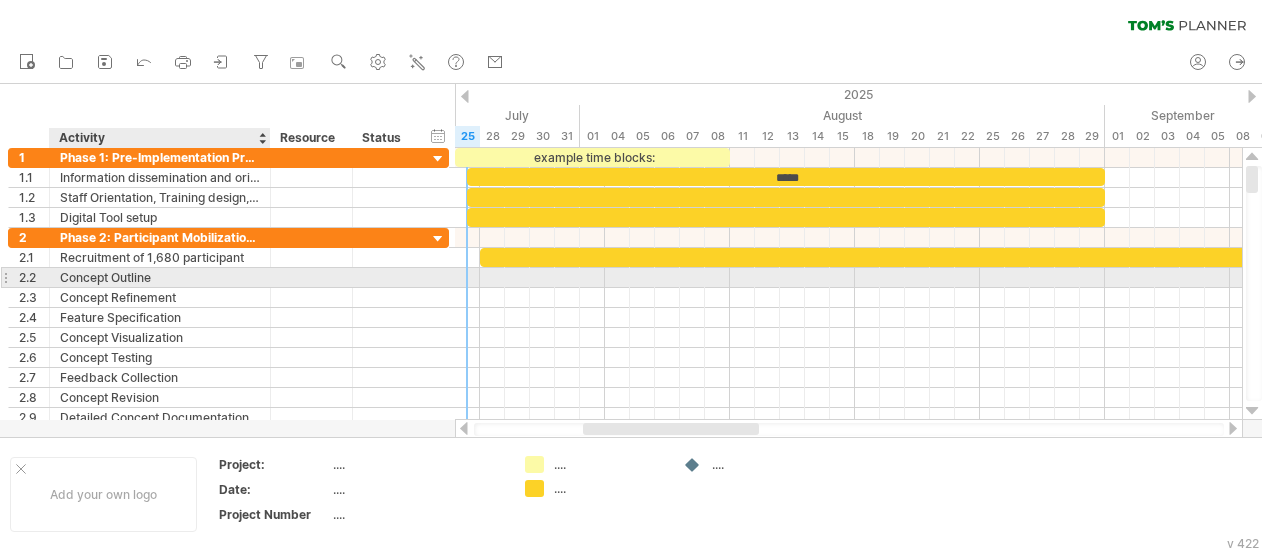 click on "Concept Outline" at bounding box center [160, 277] 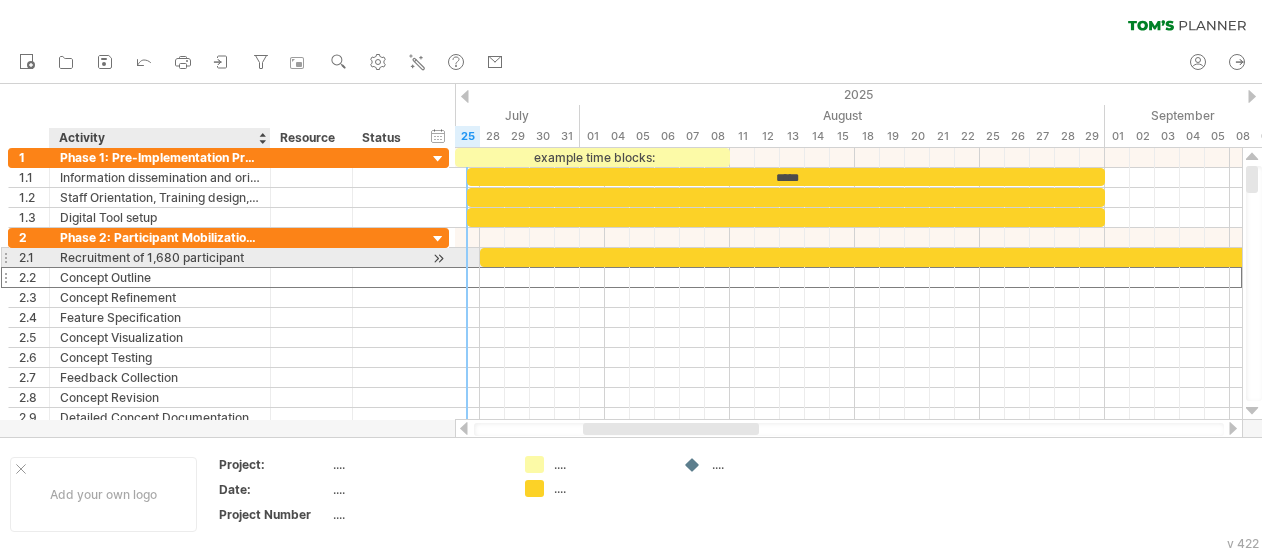click on "Recruitment of 1,680 participant" at bounding box center (160, 257) 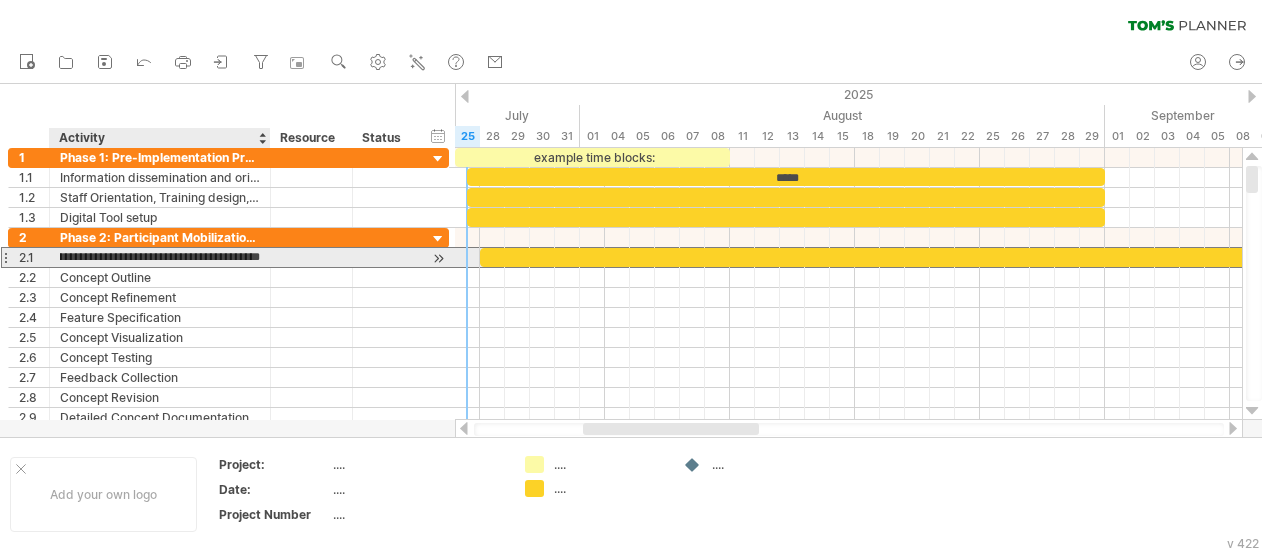 type on "**********" 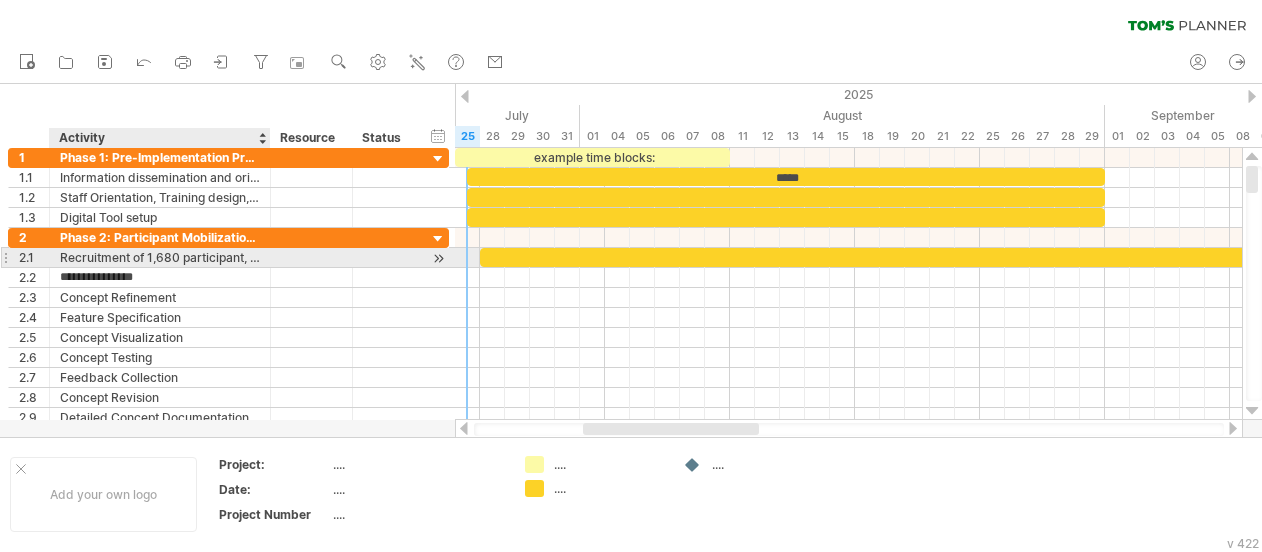 scroll, scrollTop: 0, scrollLeft: 0, axis: both 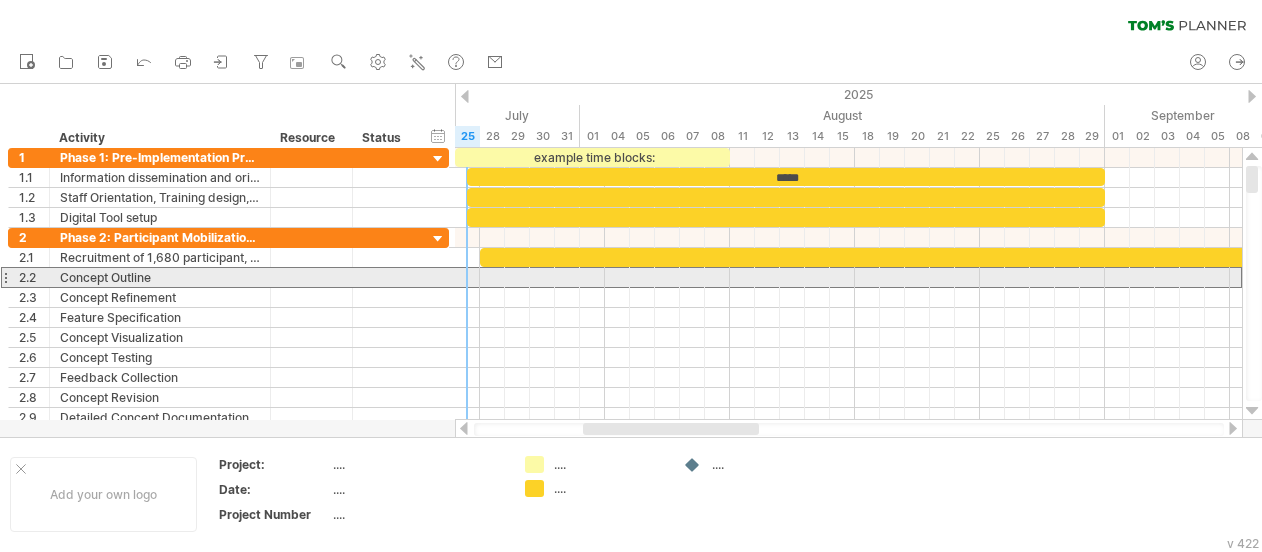 click at bounding box center [5, 277] 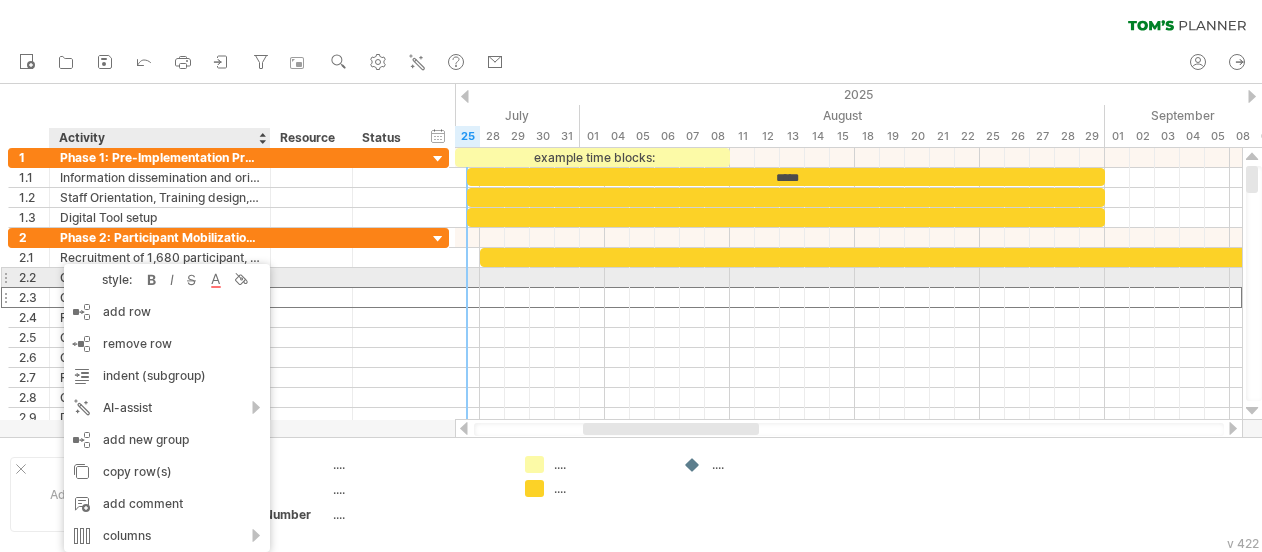 click at bounding box center [47, 278] 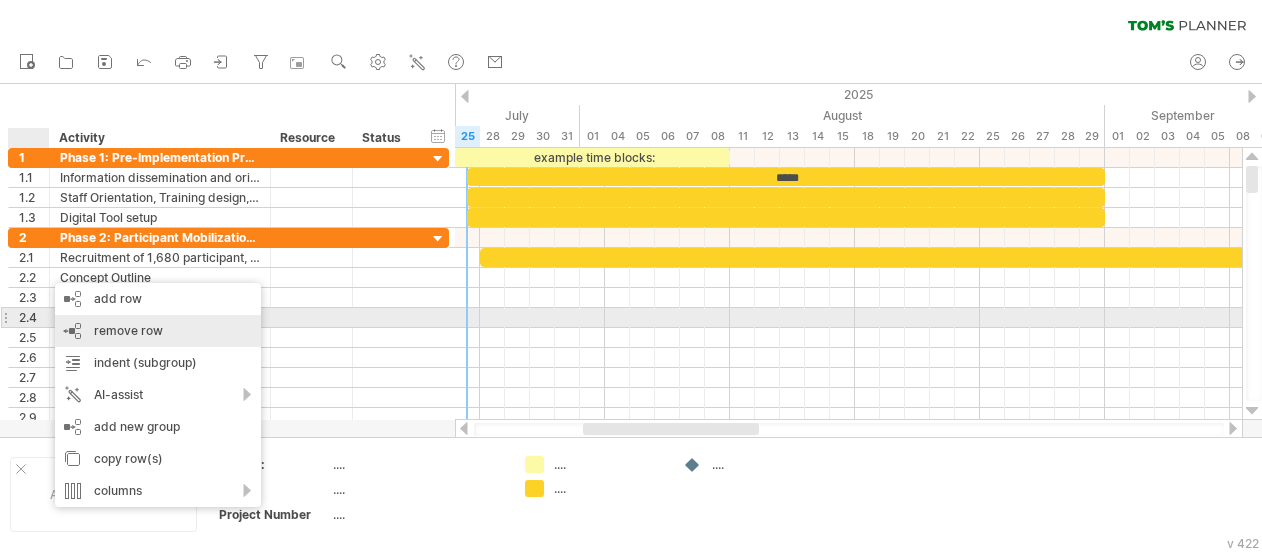 click on "remove row" at bounding box center [128, 330] 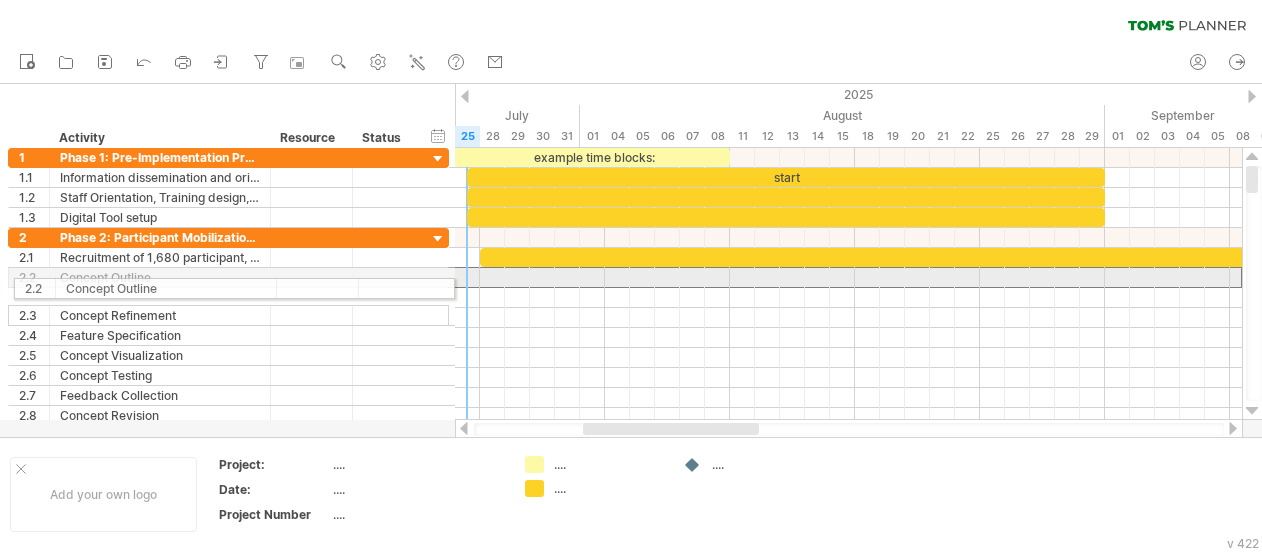 click on "progress(100%)
Trying to reach [DOMAIN_NAME]
Connected again...
0%
clear filter
reapply filter new 1" at bounding box center [631, 278] 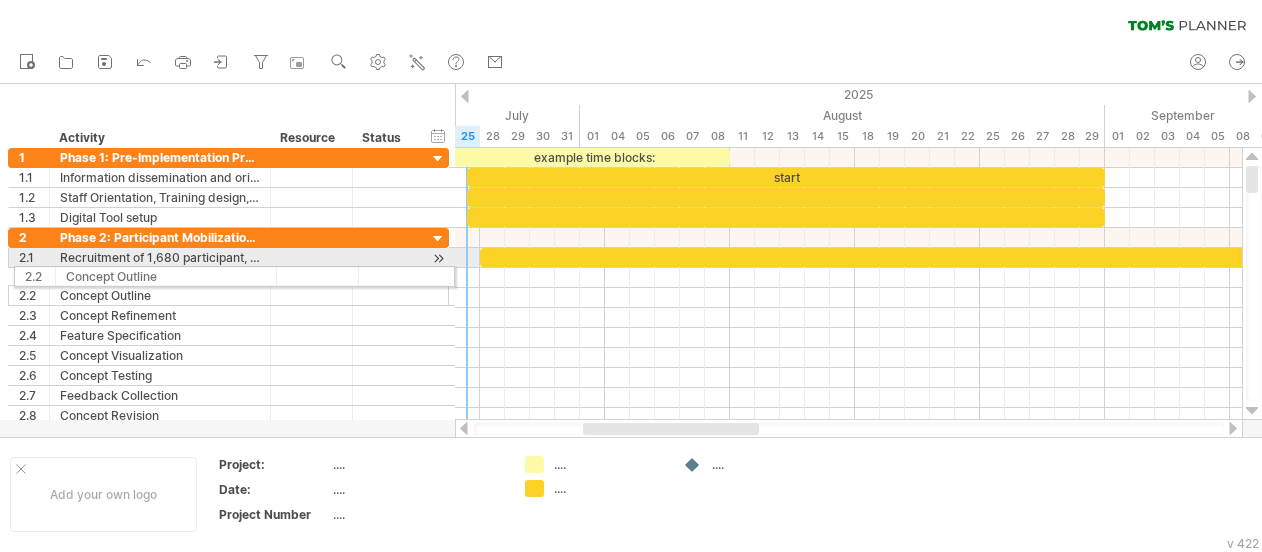 click on "progress(100%)
Trying to reach [DOMAIN_NAME]
Connected again...
0%
clear filter
reapply filter new 1" at bounding box center (631, 278) 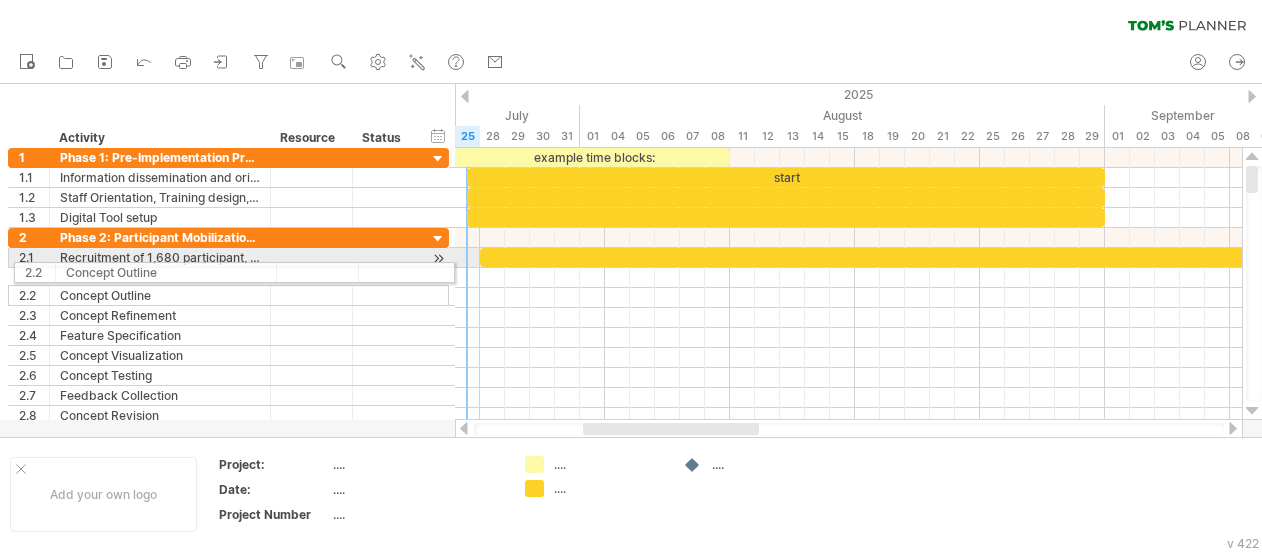 click on "progress(100%)
Trying to reach [DOMAIN_NAME]
Connected again...
0%
clear filter
reapply filter new 1" at bounding box center [631, 278] 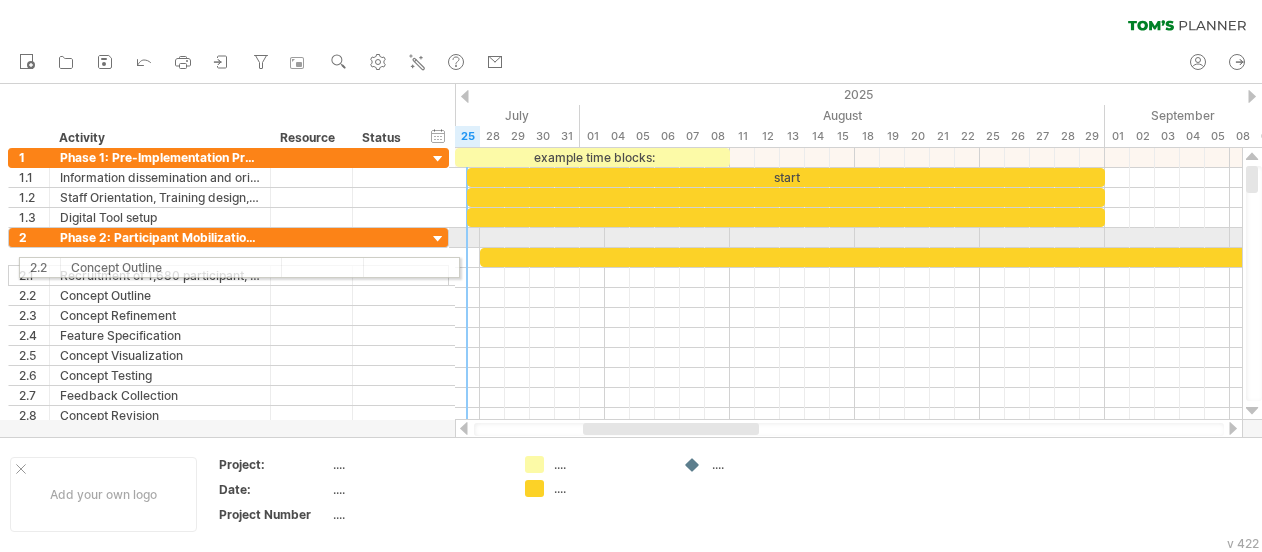 click on "**********" at bounding box center [225, 297] 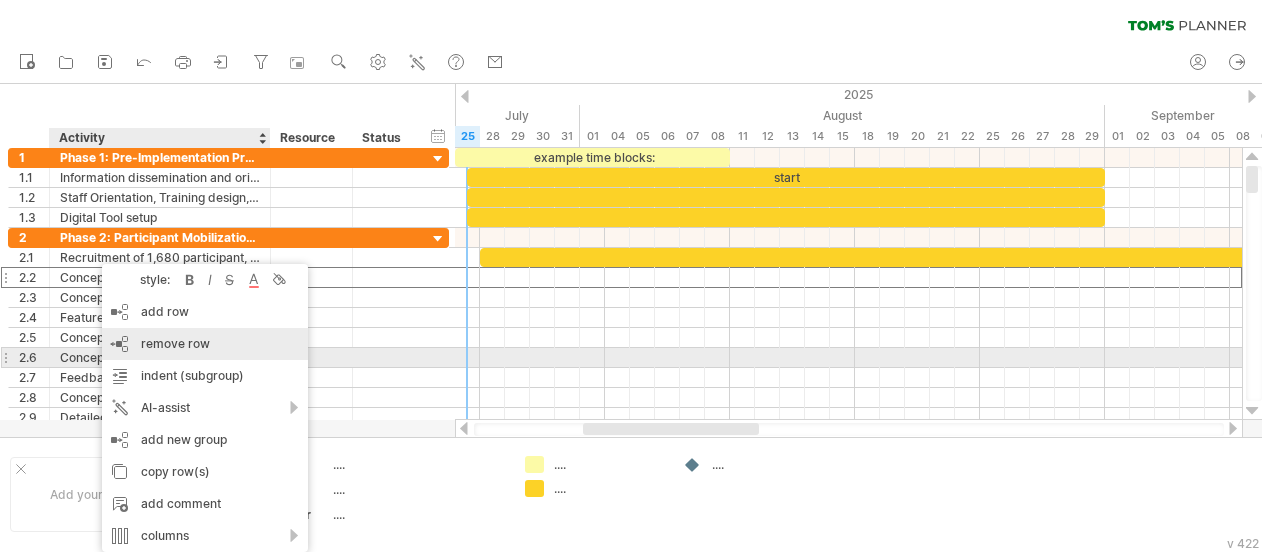 click on "remove row remove selected rows" at bounding box center (205, 344) 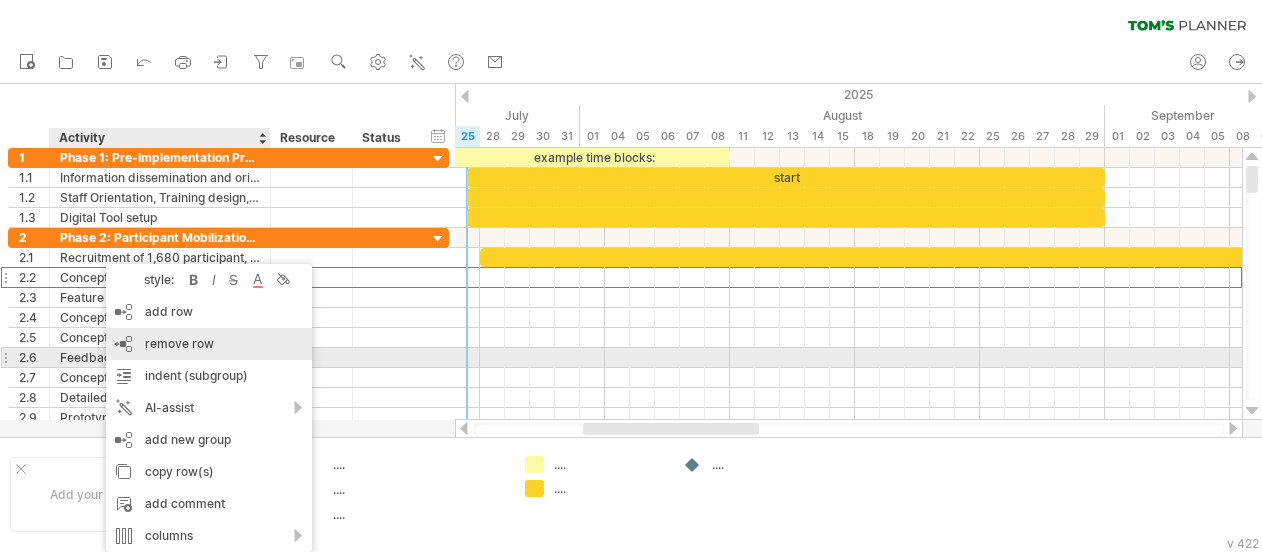 click on "remove row" at bounding box center [179, 343] 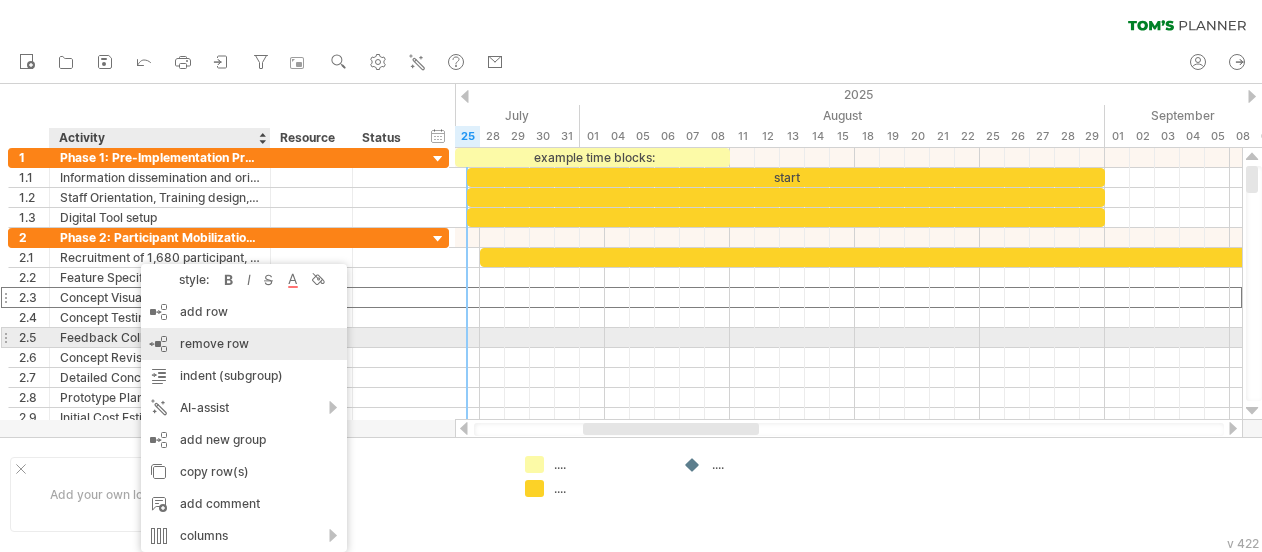 click on "remove row" at bounding box center (214, 343) 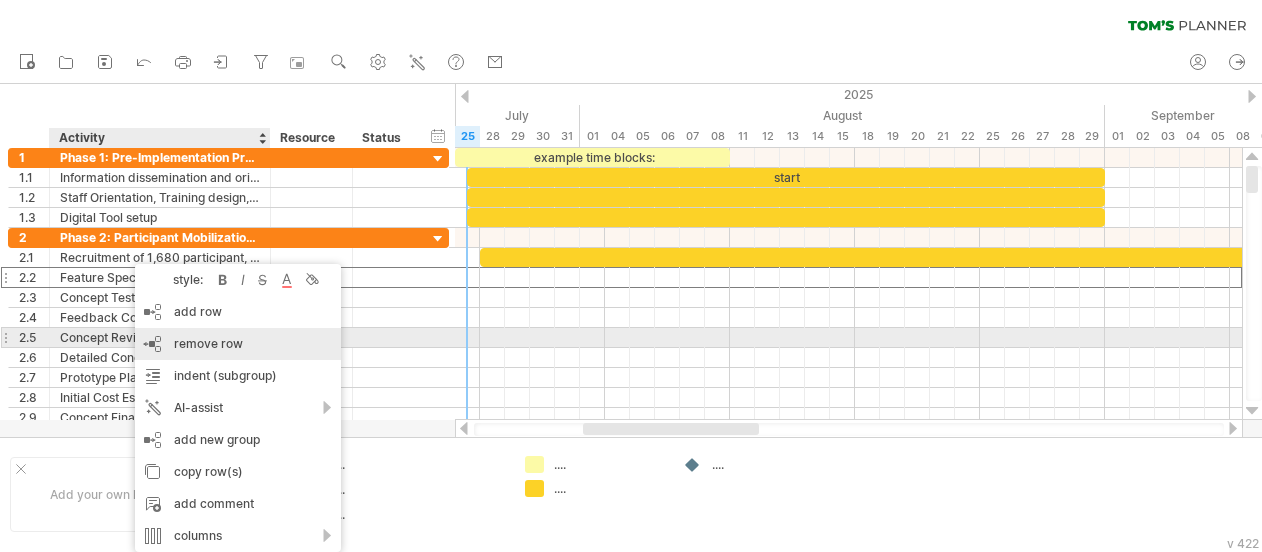 click on "remove row" at bounding box center [208, 343] 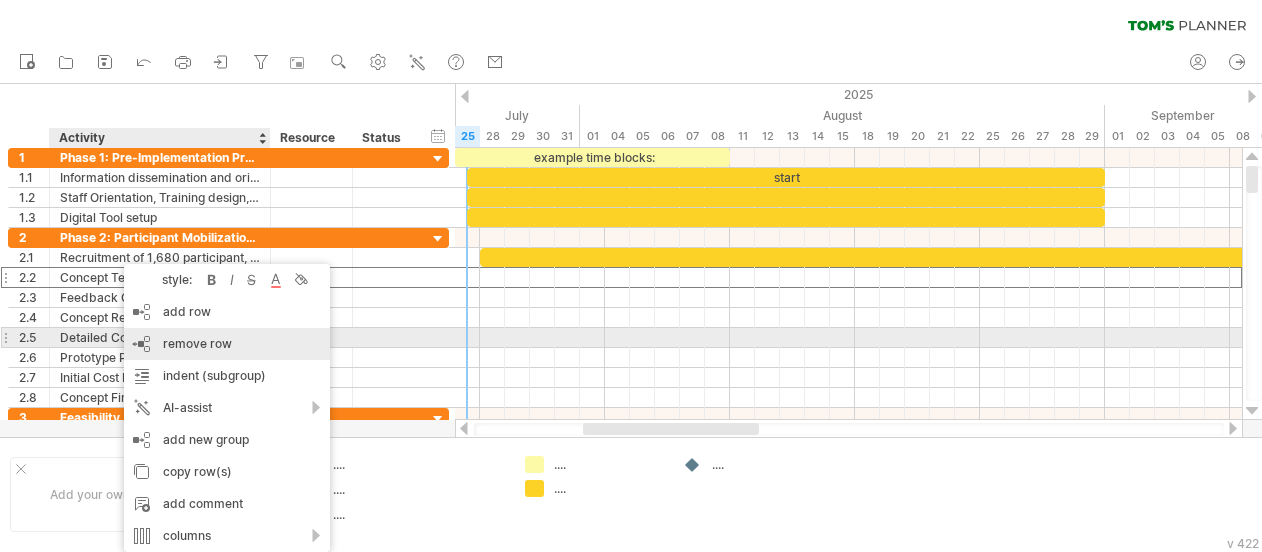 click on "remove row" at bounding box center (197, 343) 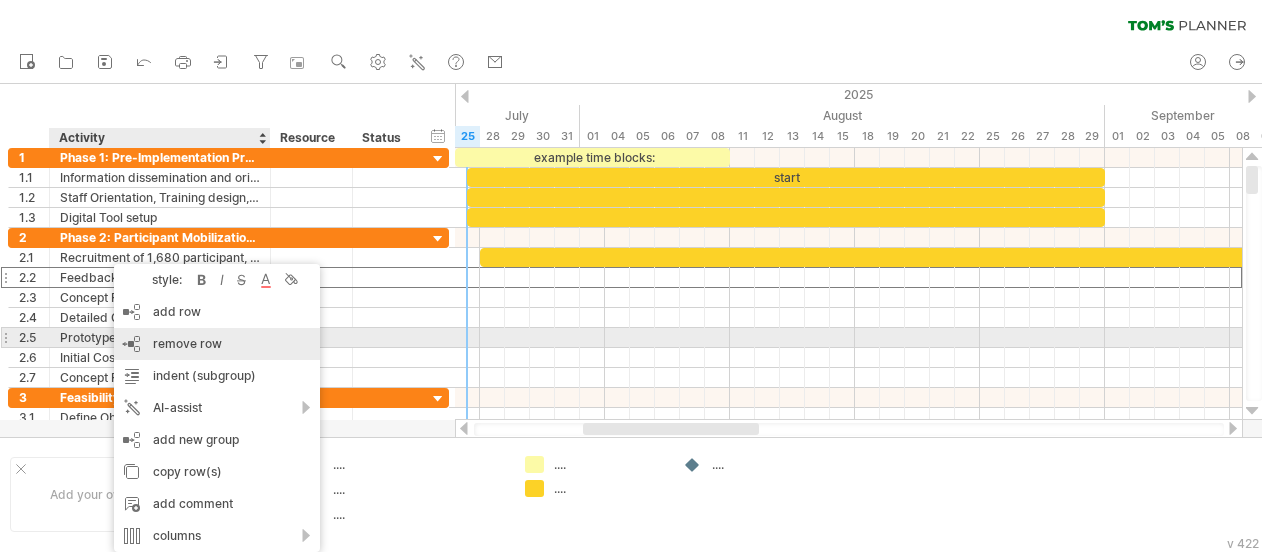 click on "remove row" at bounding box center [187, 343] 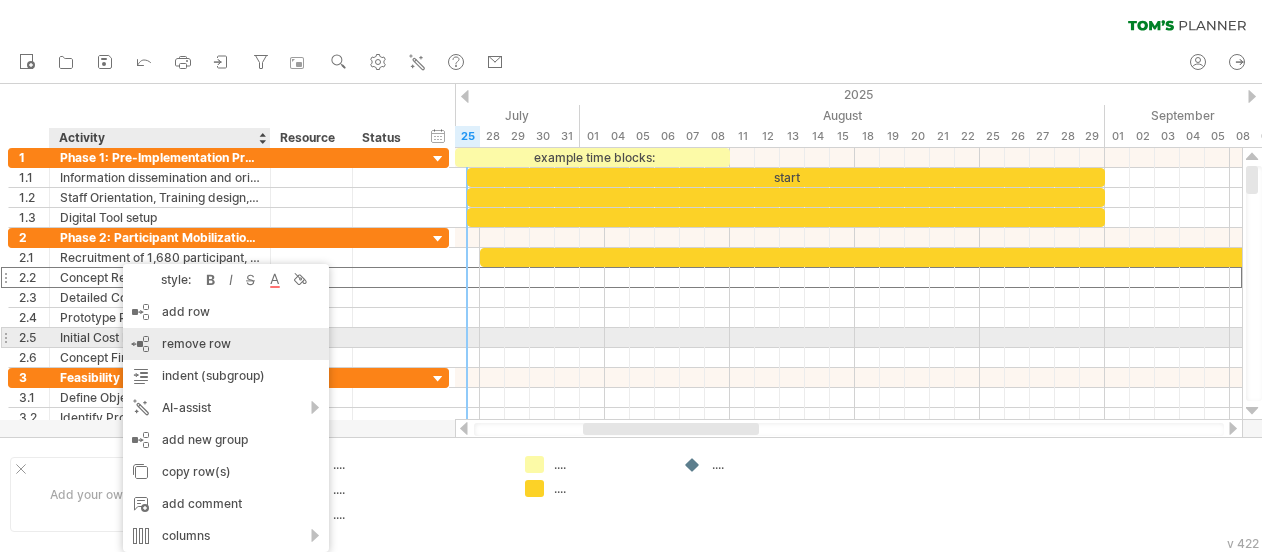 click on "remove row" at bounding box center (196, 343) 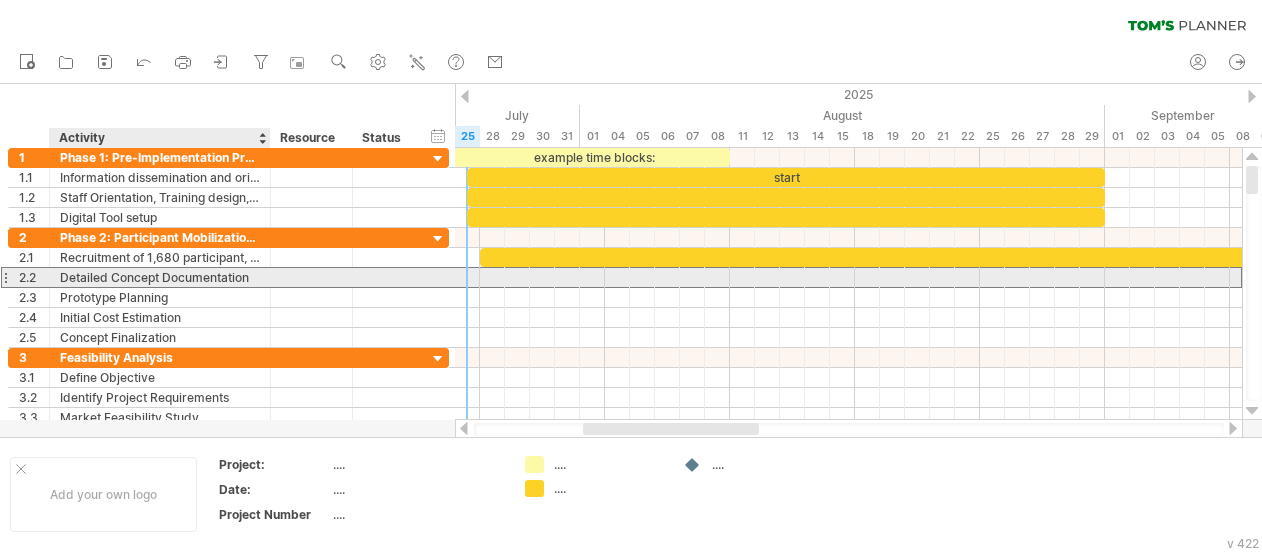 click on "Detailed Concept Documentation" at bounding box center (160, 277) 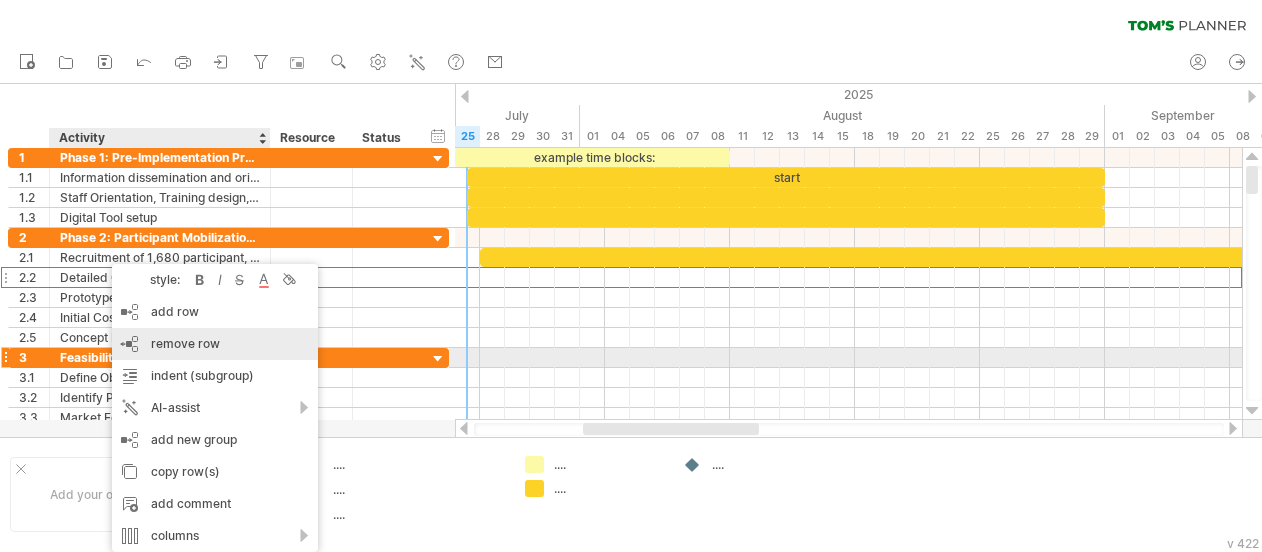 click on "remove row remove selected rows" at bounding box center [215, 344] 